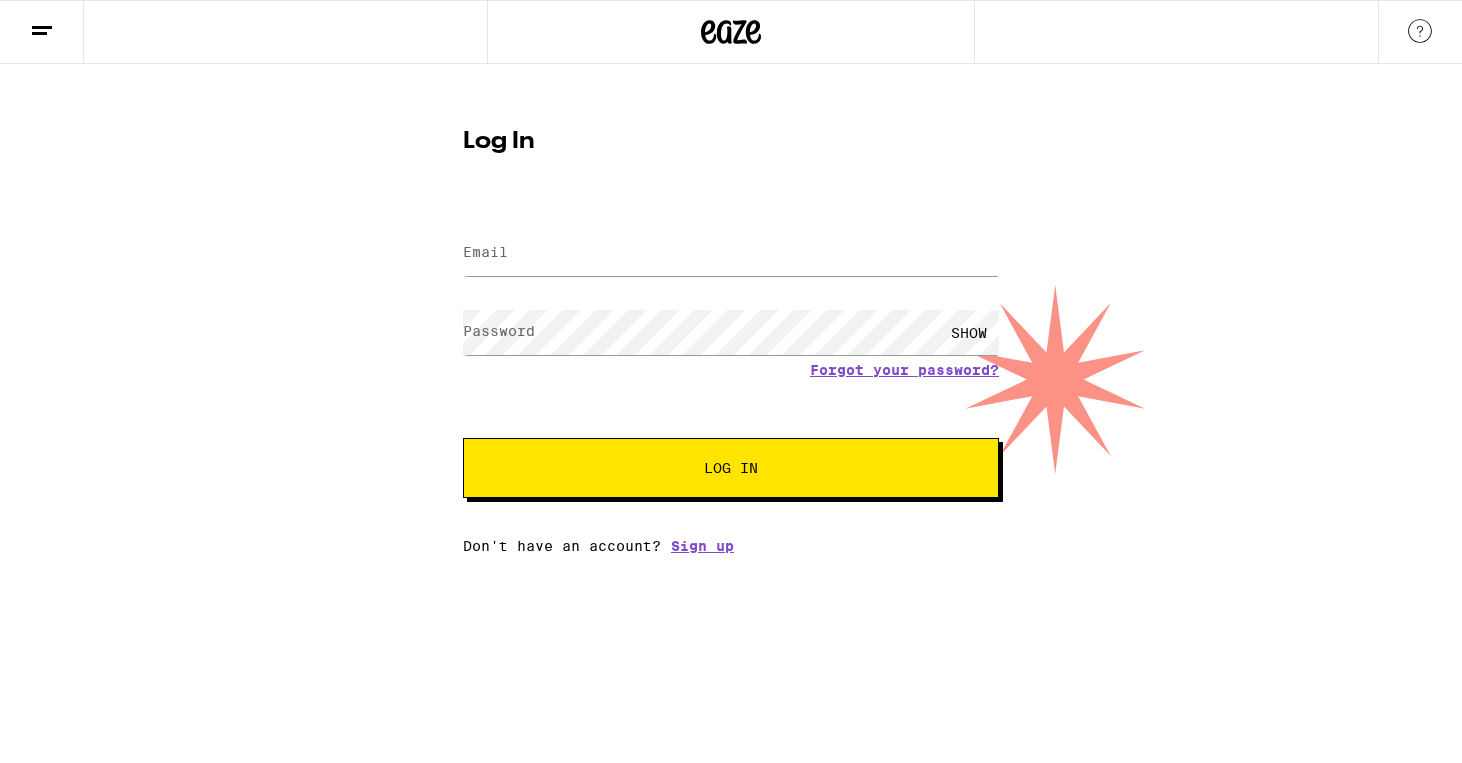 scroll, scrollTop: 0, scrollLeft: 0, axis: both 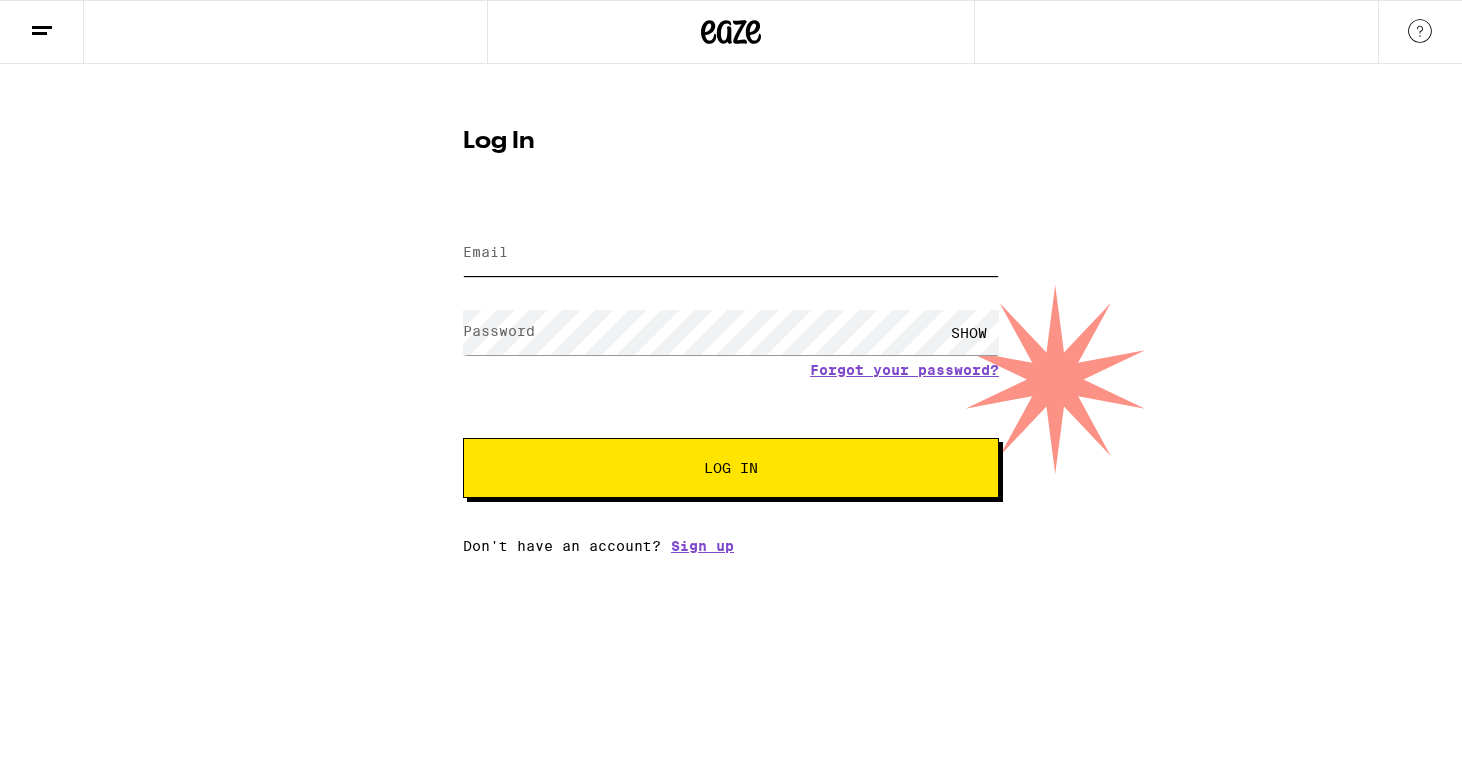 type on "[EMAIL_ADDRESS][DOMAIN_NAME]" 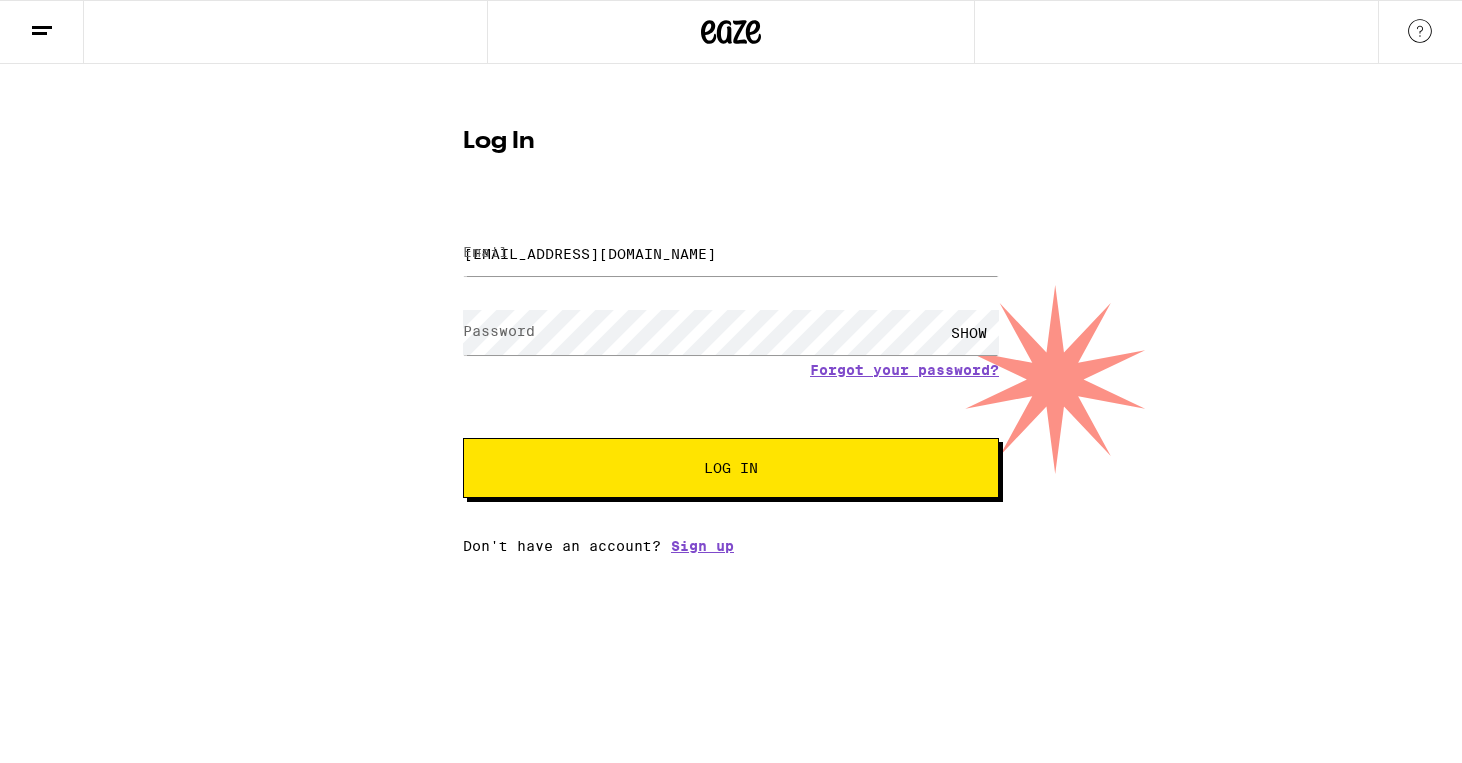 scroll, scrollTop: 0, scrollLeft: 0, axis: both 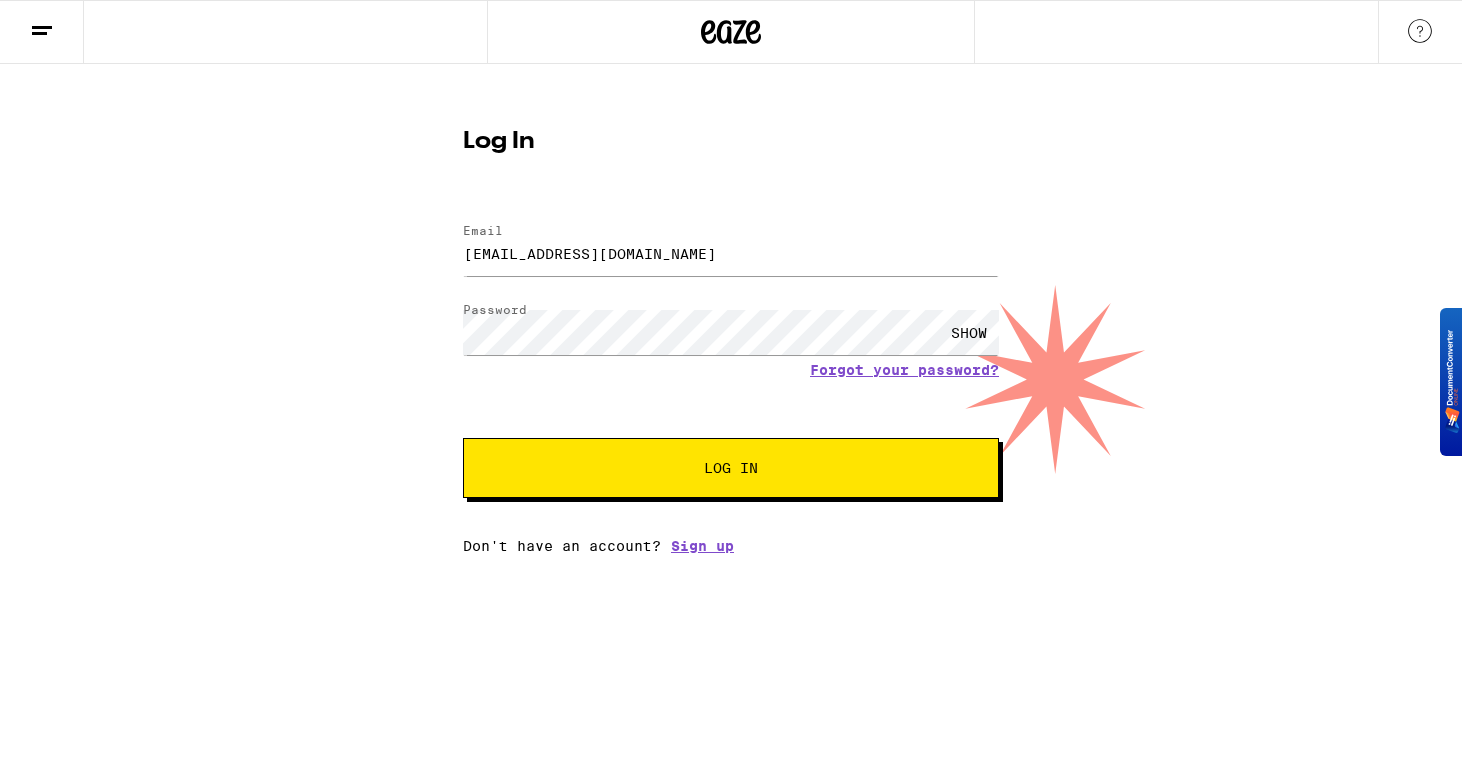 click on "Log In" at bounding box center [731, 468] 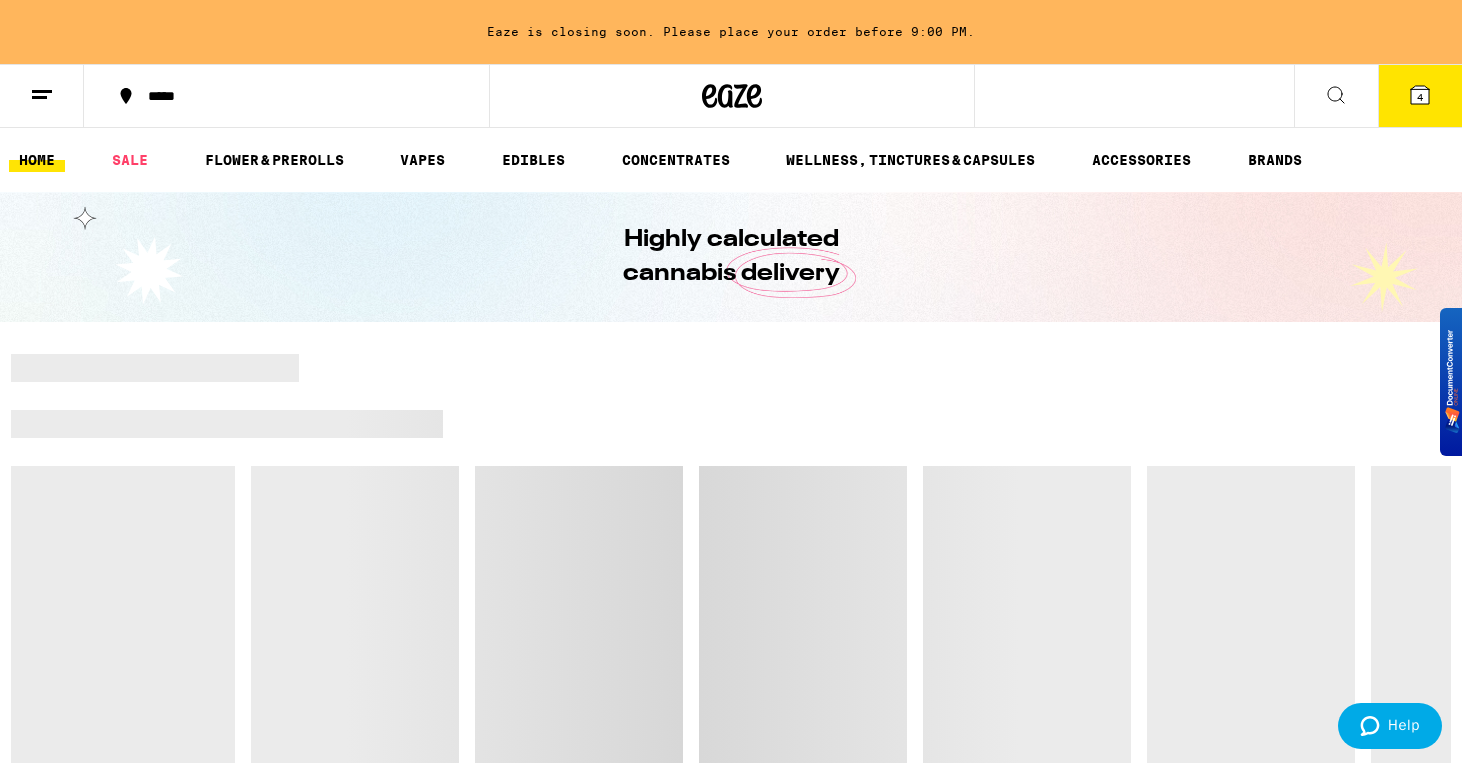 scroll, scrollTop: 0, scrollLeft: 0, axis: both 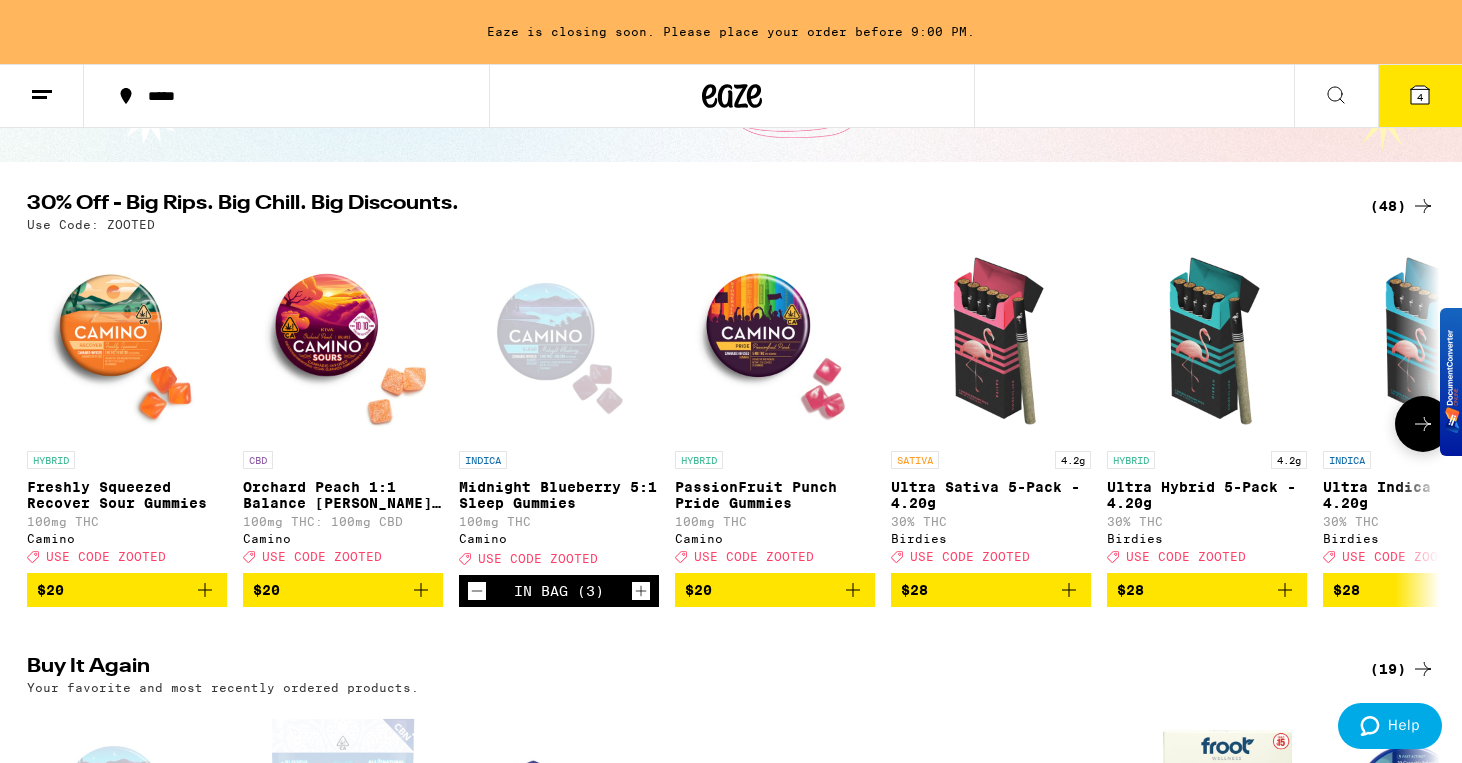 click 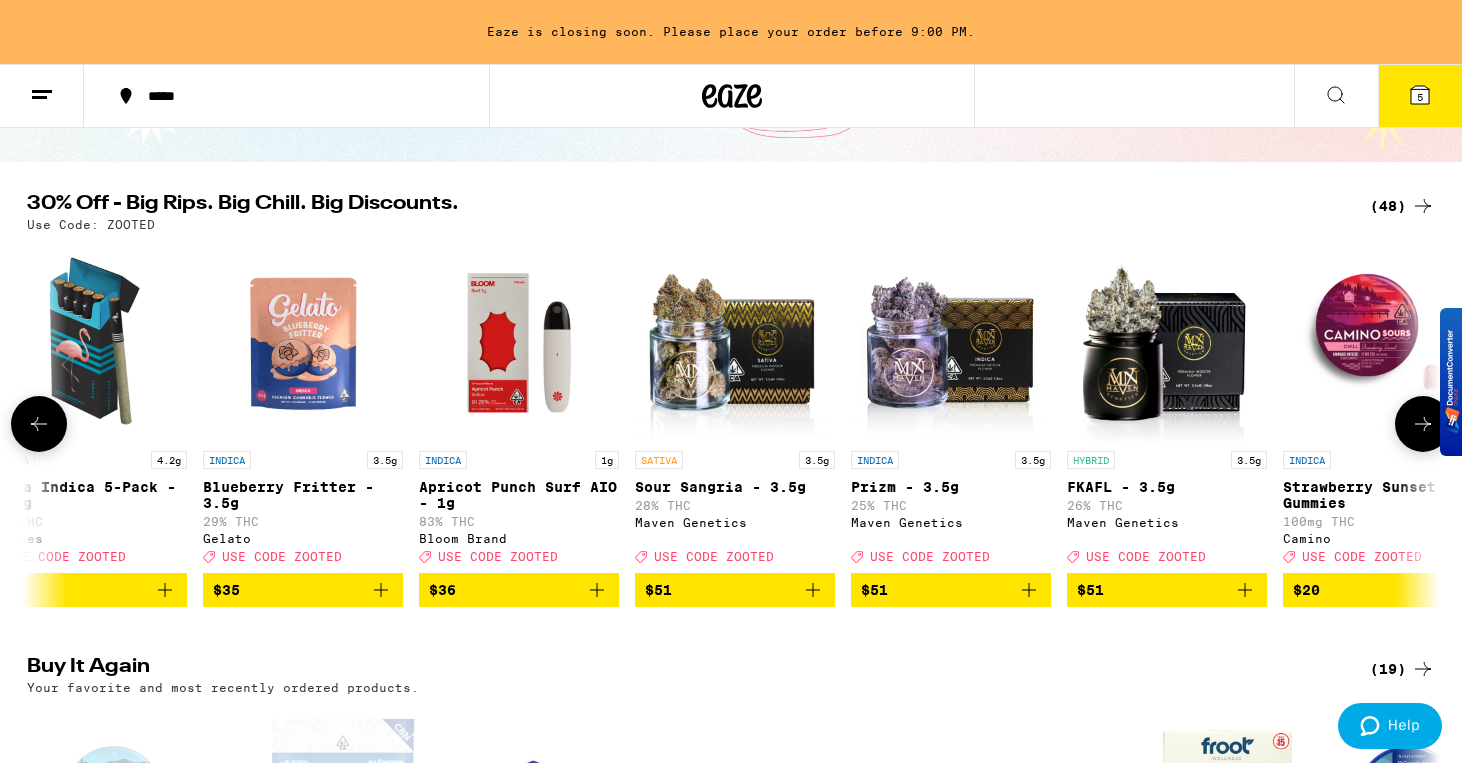 scroll, scrollTop: 0, scrollLeft: 1360, axis: horizontal 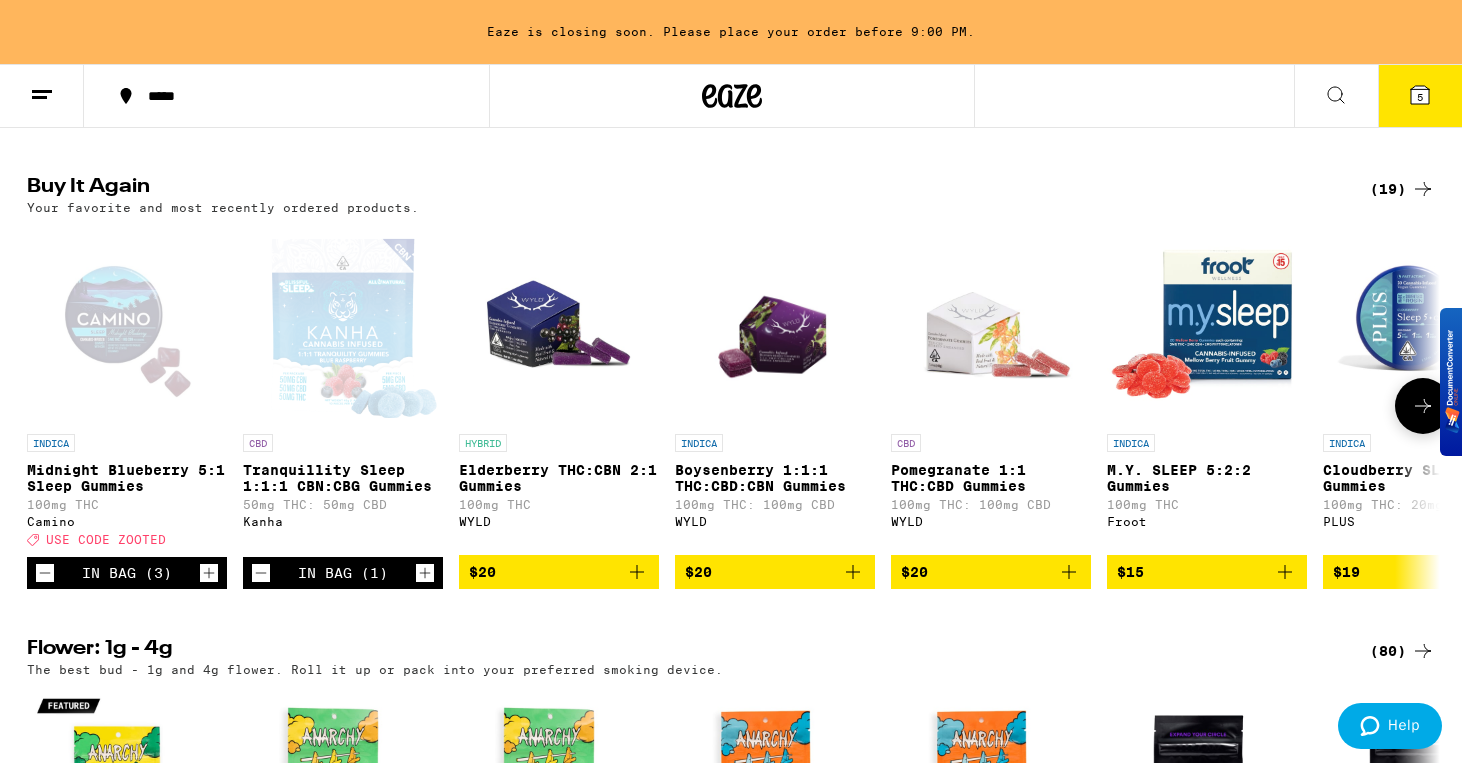 click 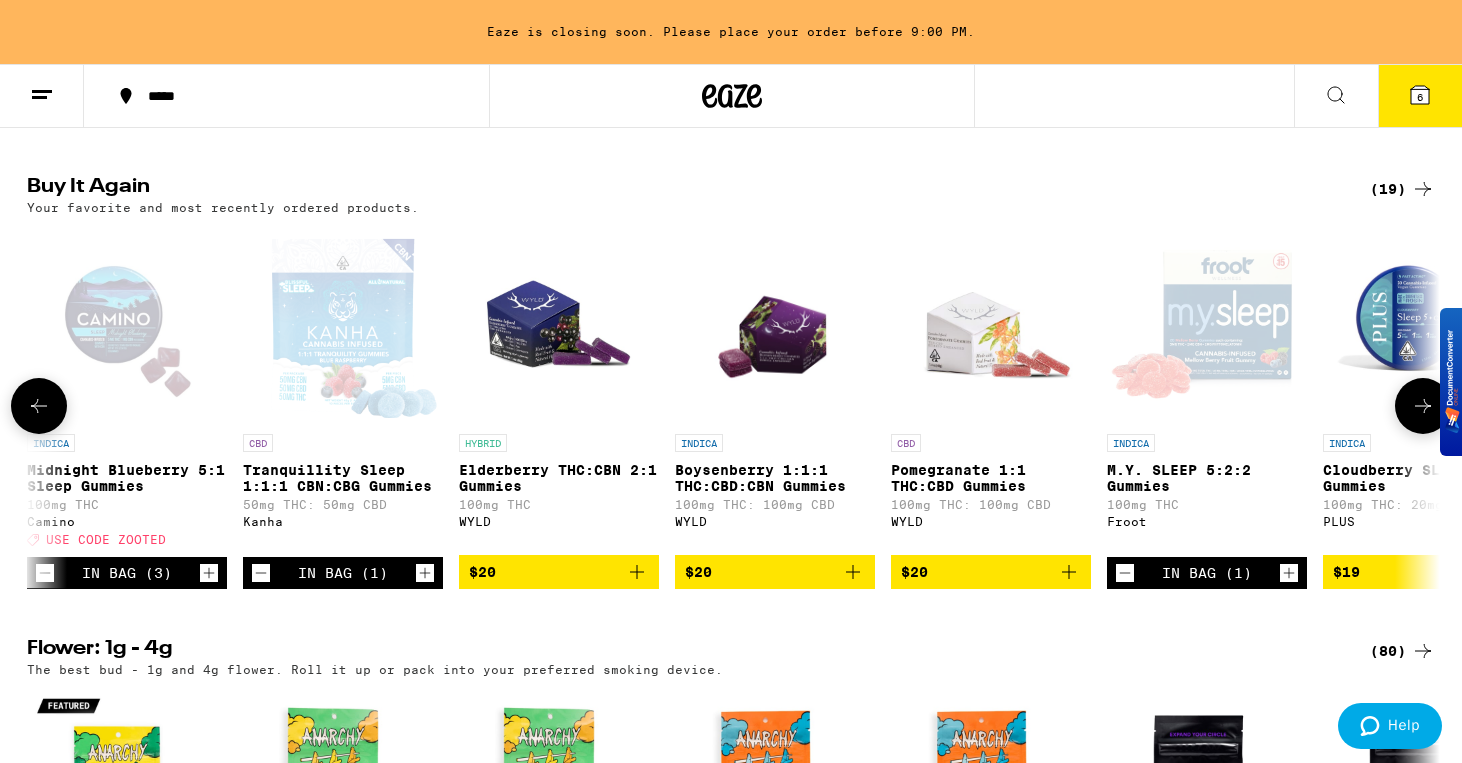 scroll, scrollTop: 0, scrollLeft: 40, axis: horizontal 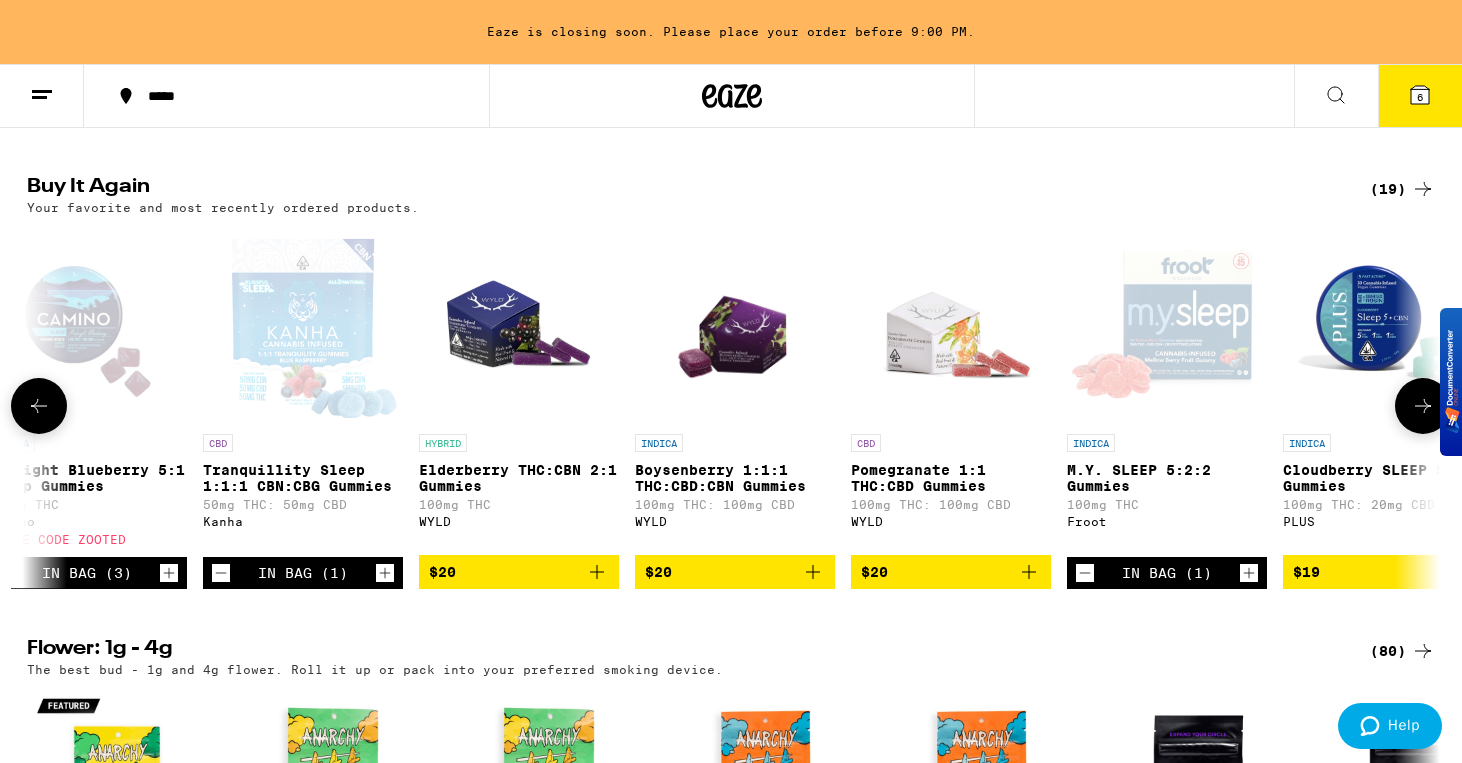 click 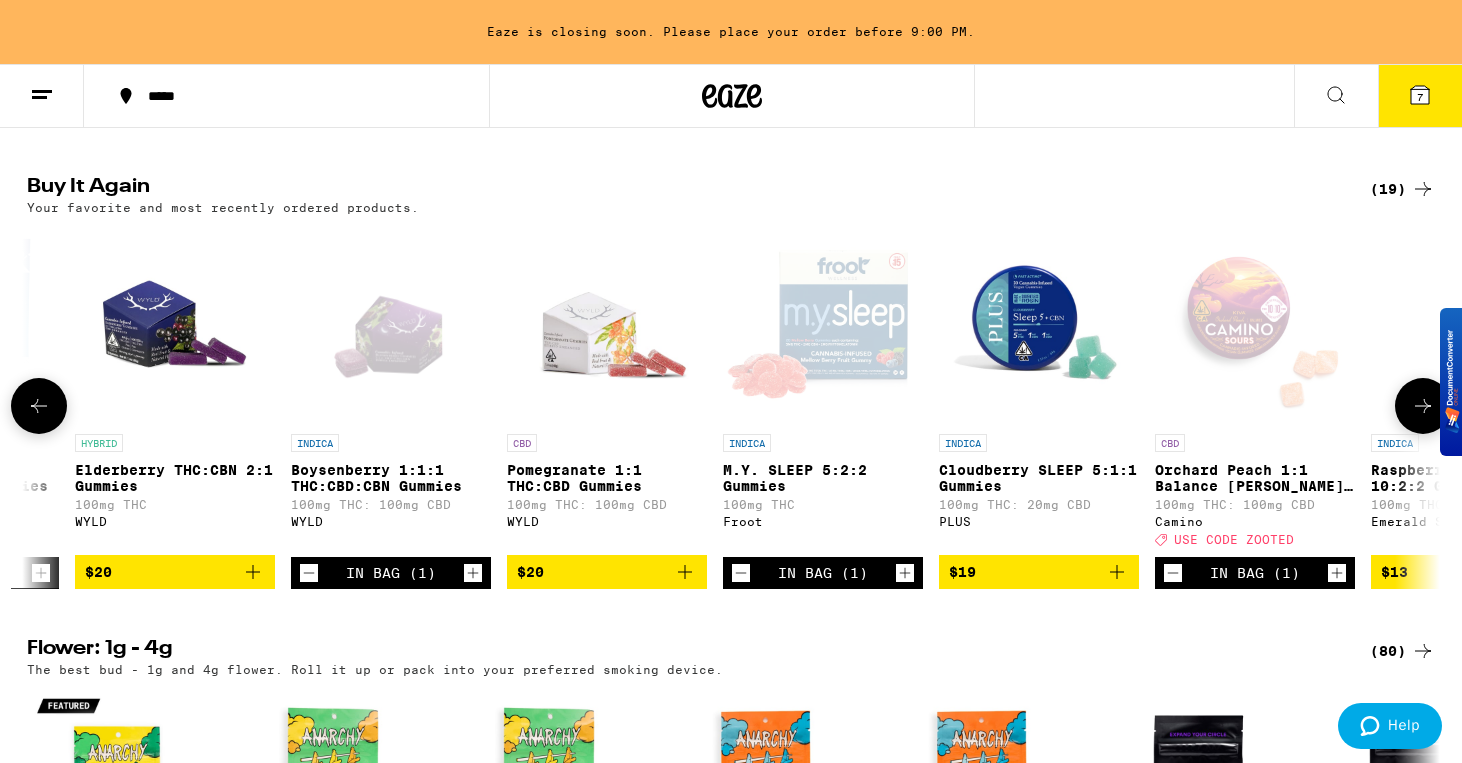 scroll, scrollTop: 0, scrollLeft: 440, axis: horizontal 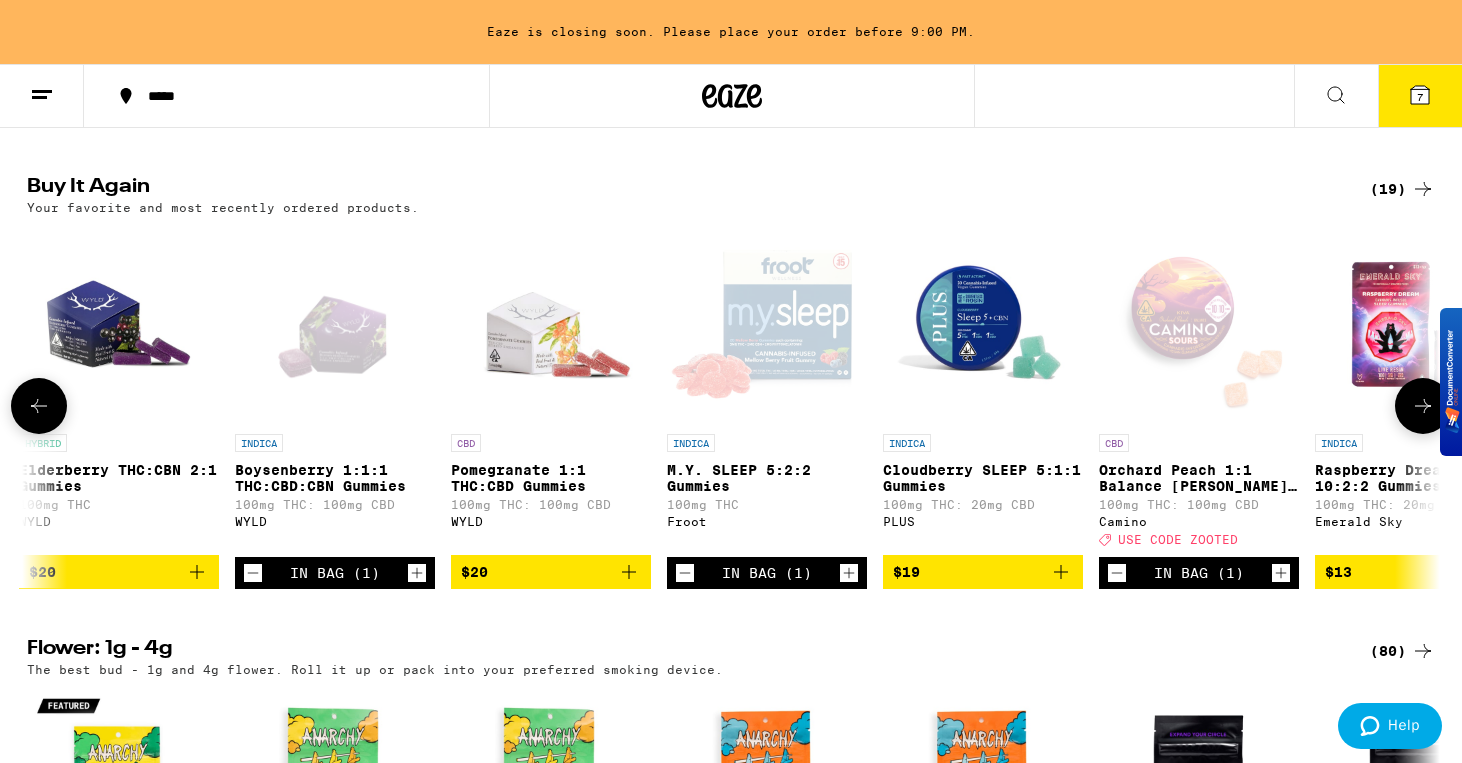 click 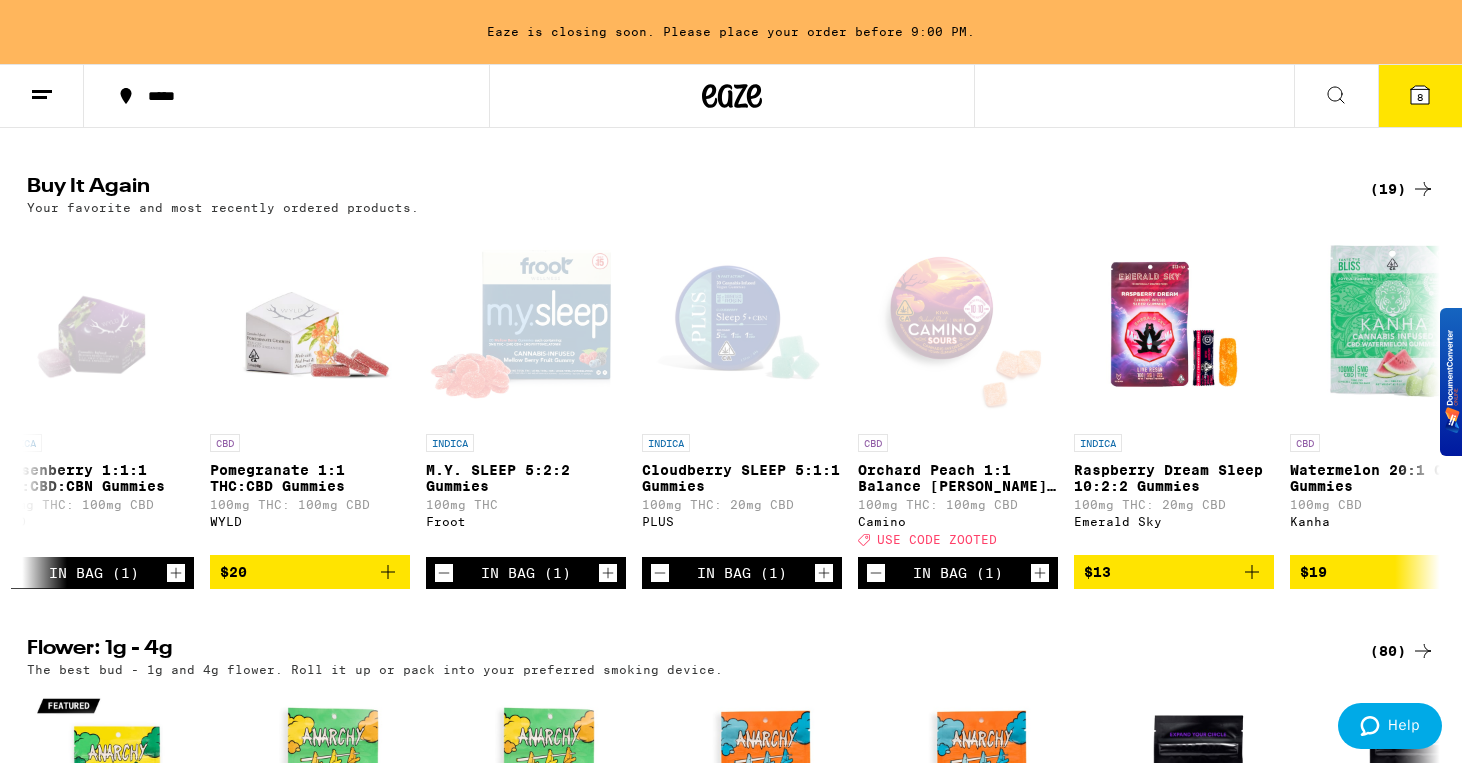 scroll, scrollTop: 0, scrollLeft: 720, axis: horizontal 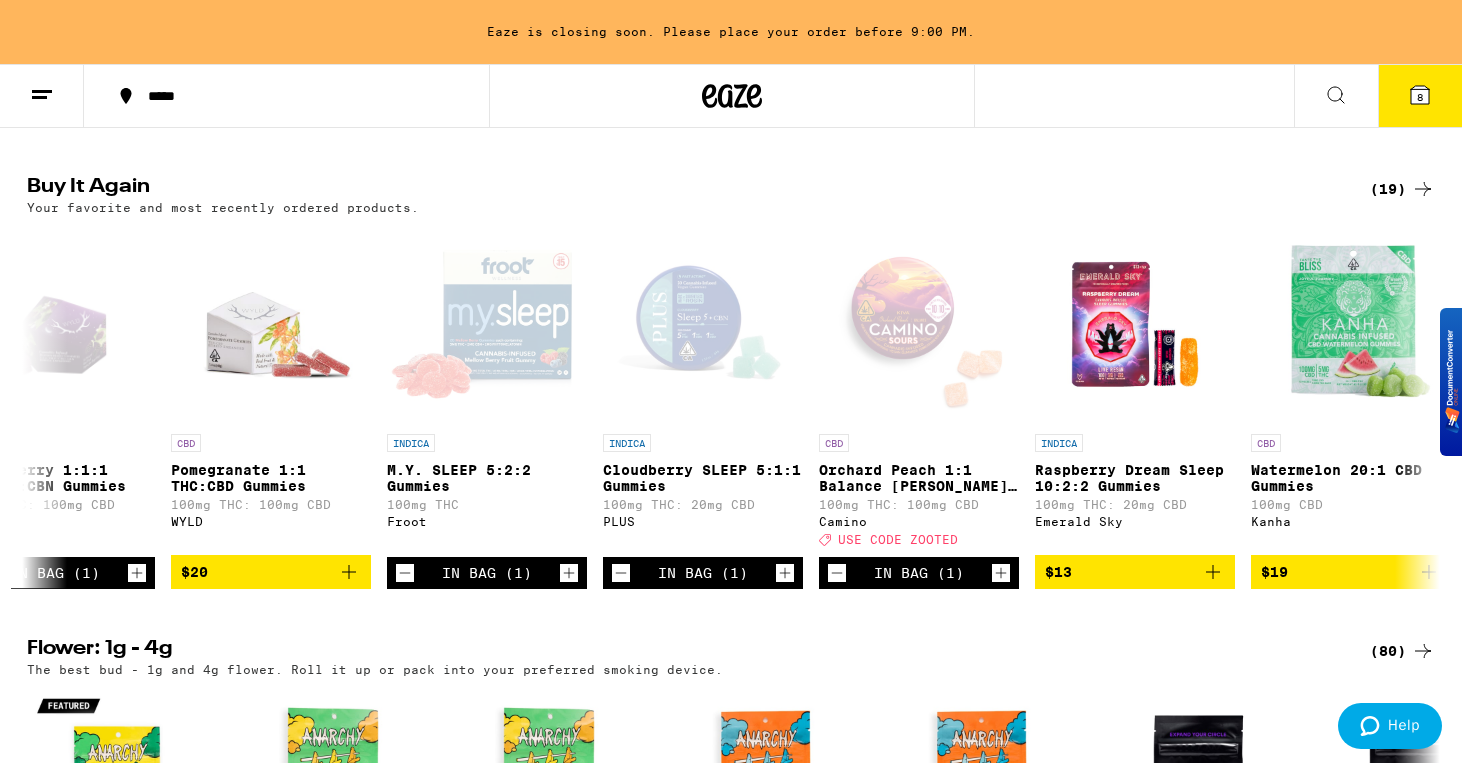click 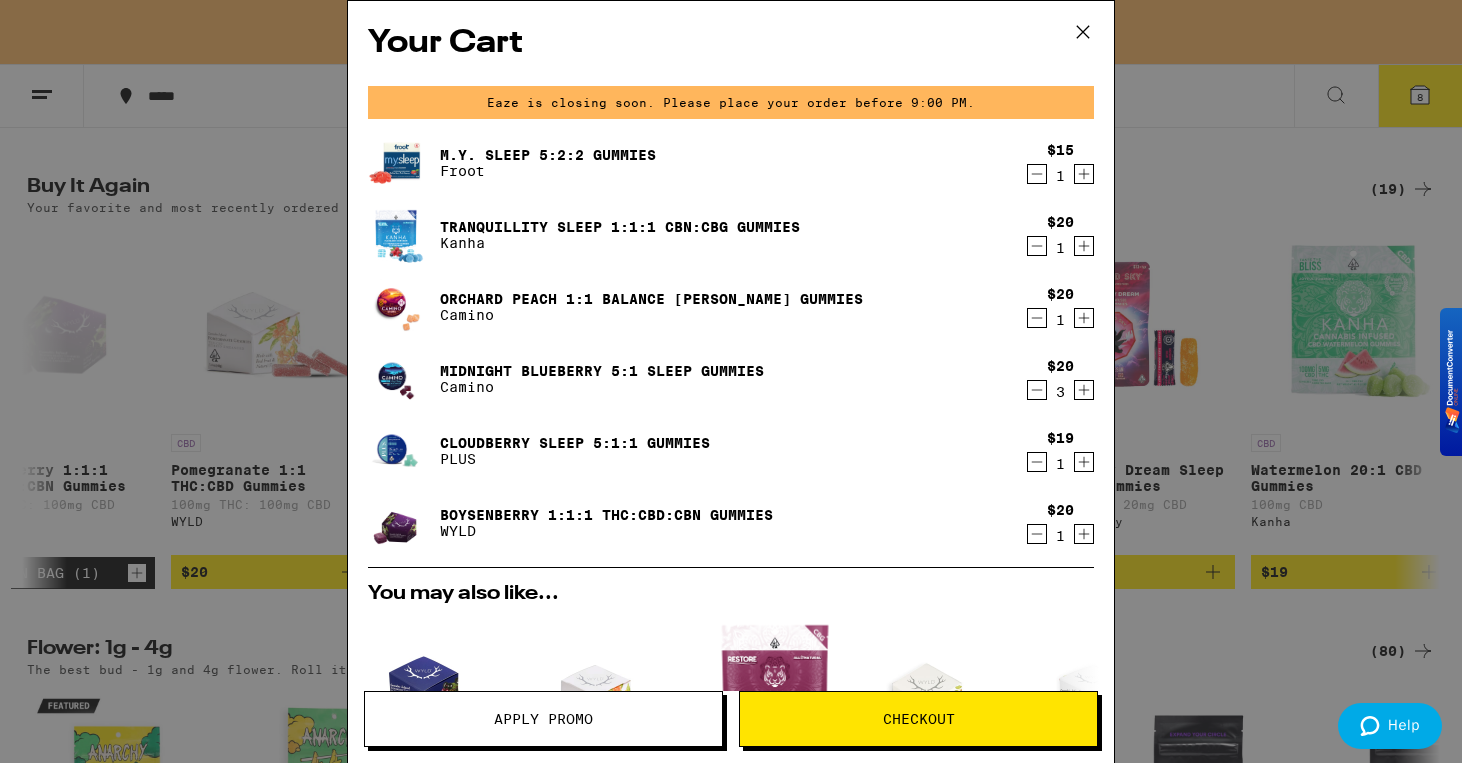 click 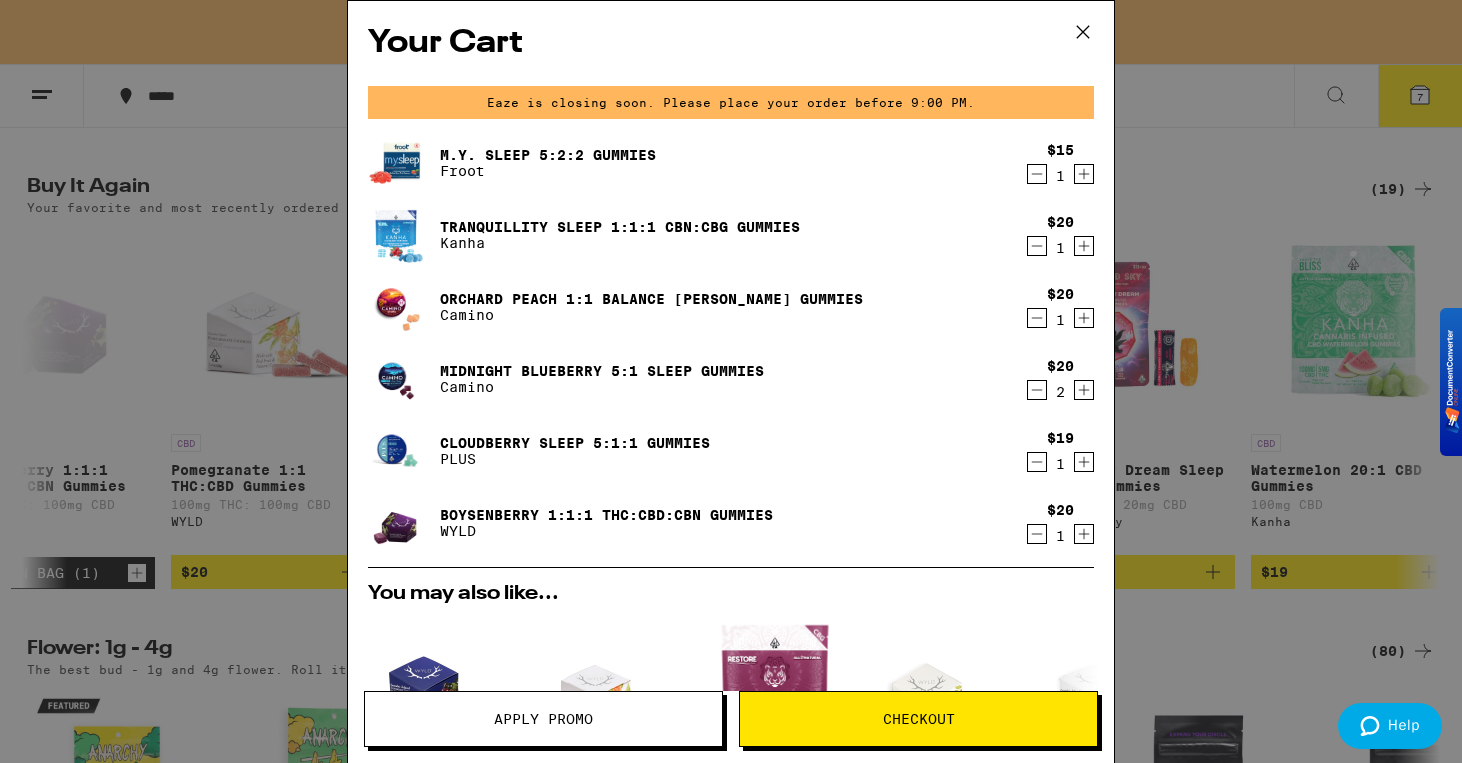 click 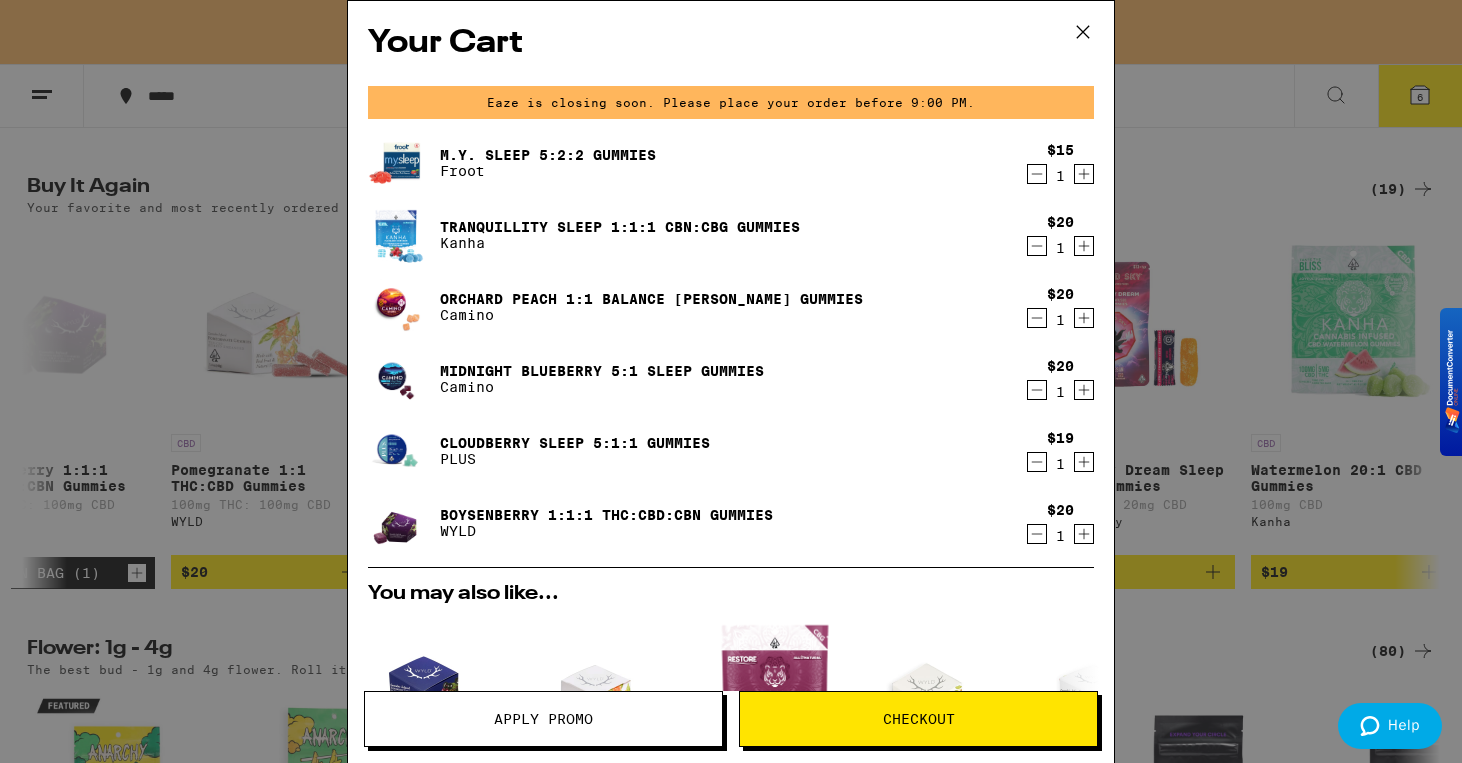 click 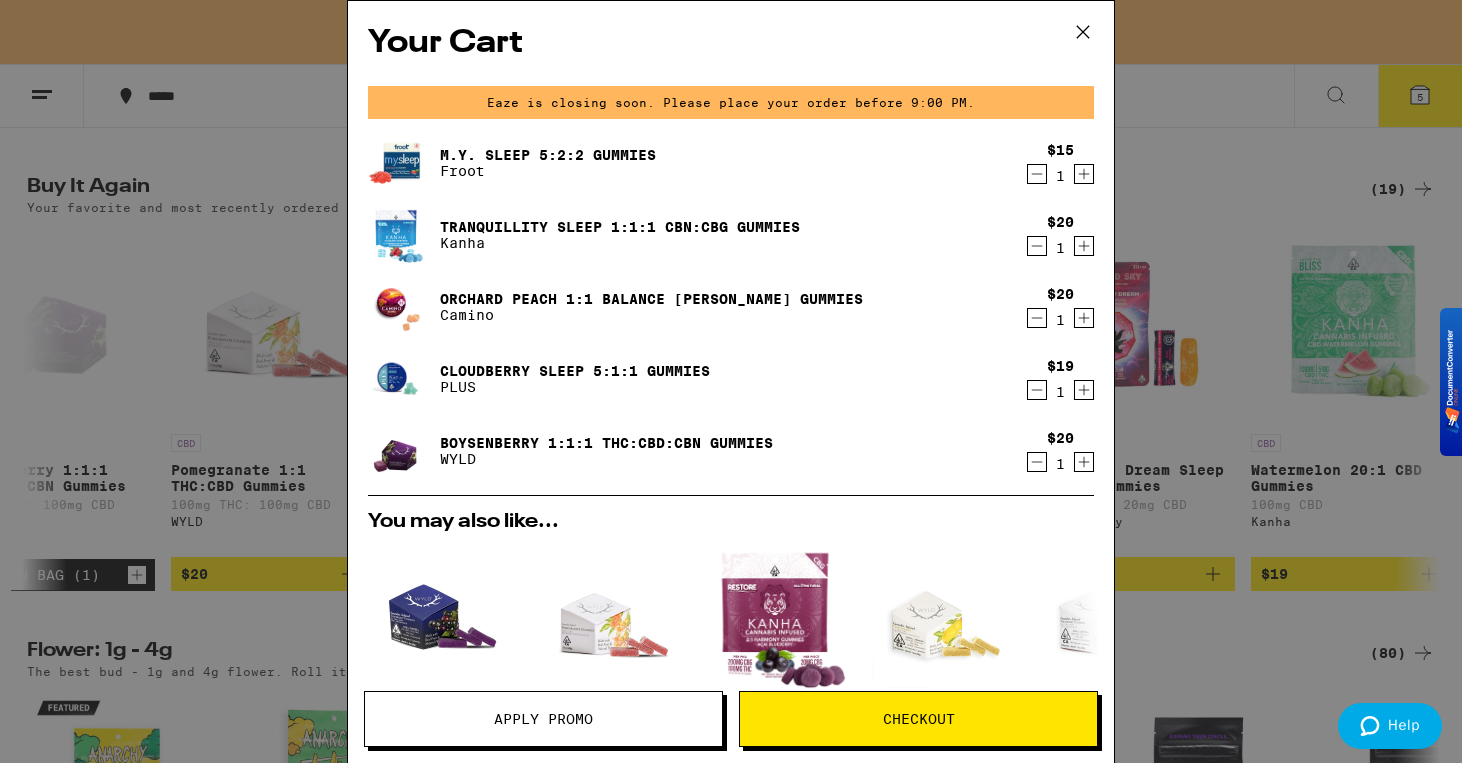 click 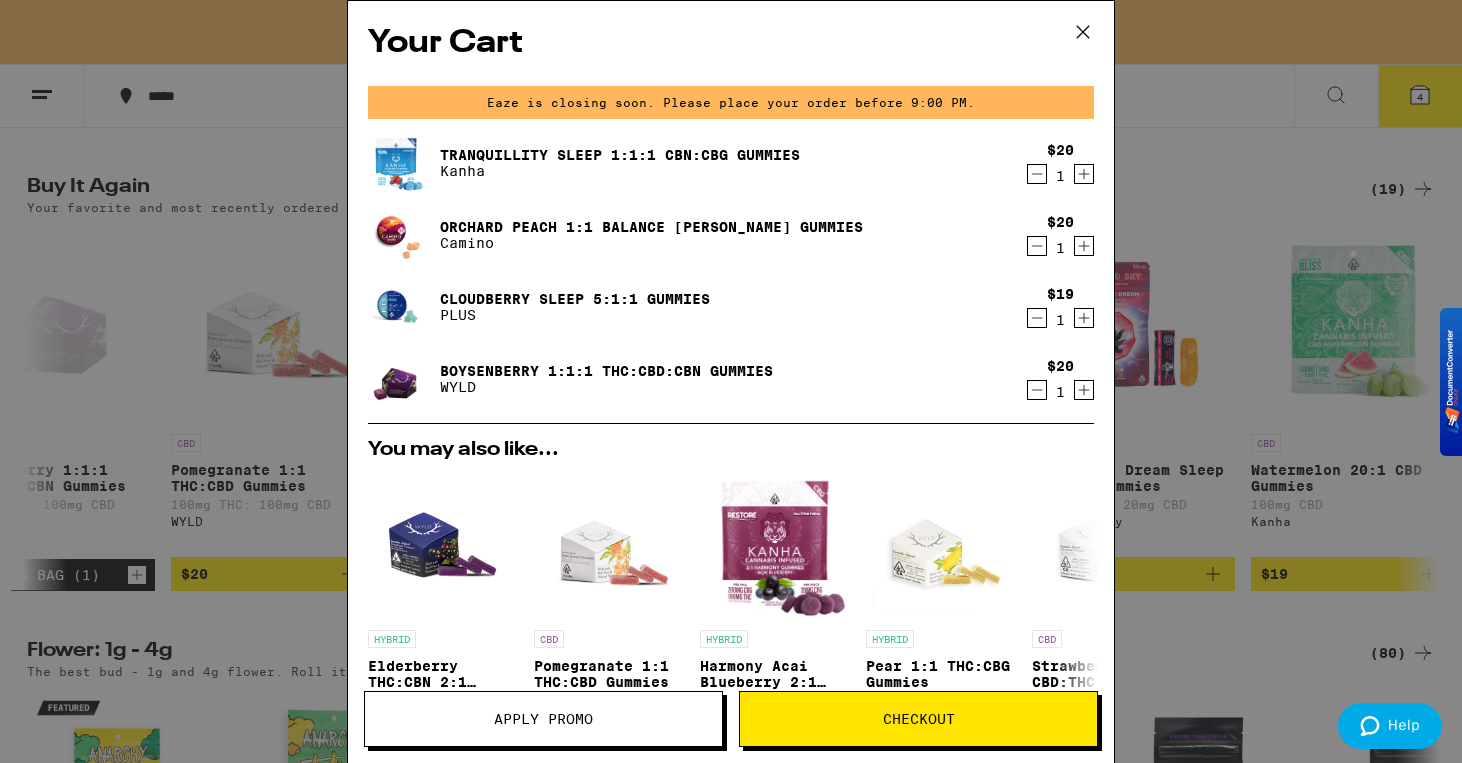 click on "Checkout" at bounding box center (919, 719) 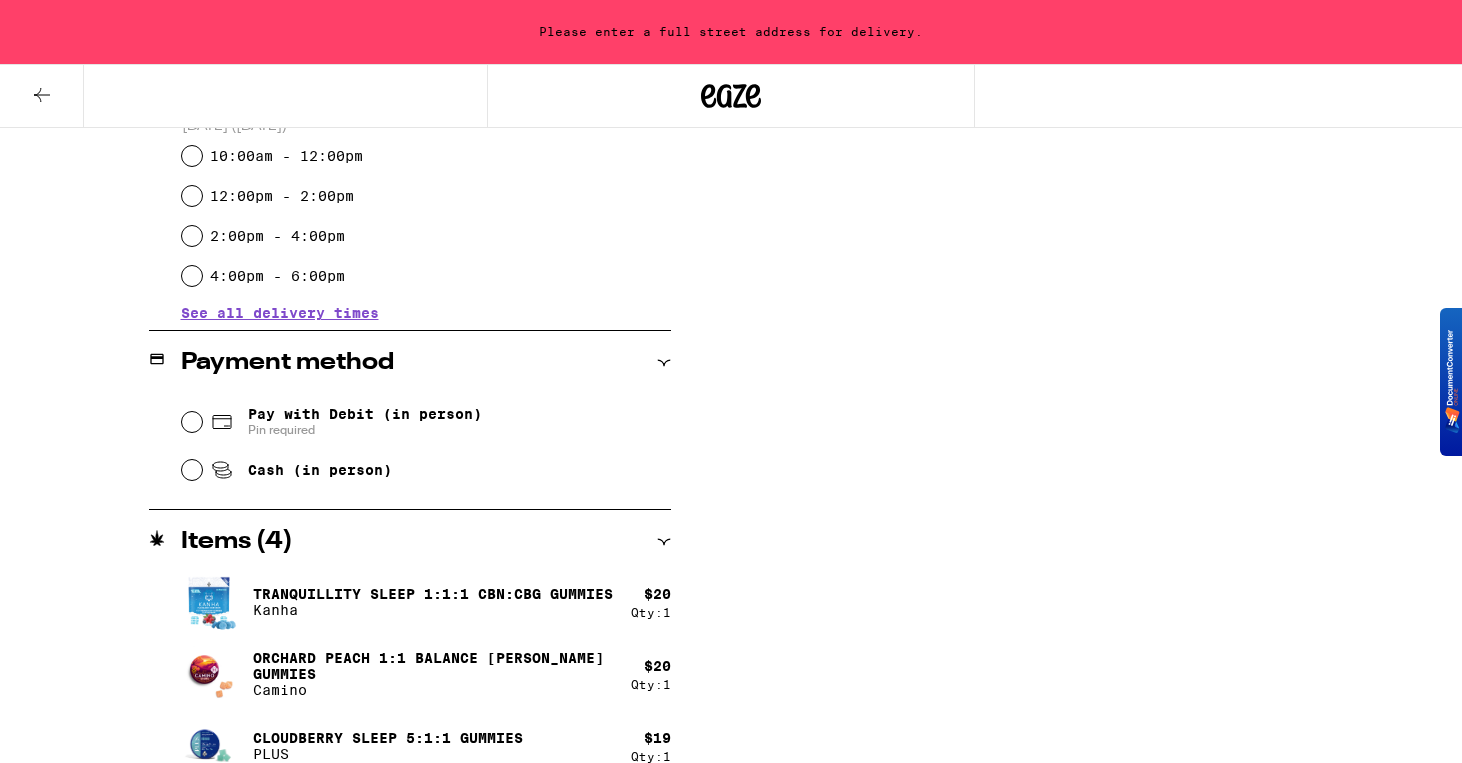 scroll, scrollTop: 0, scrollLeft: 0, axis: both 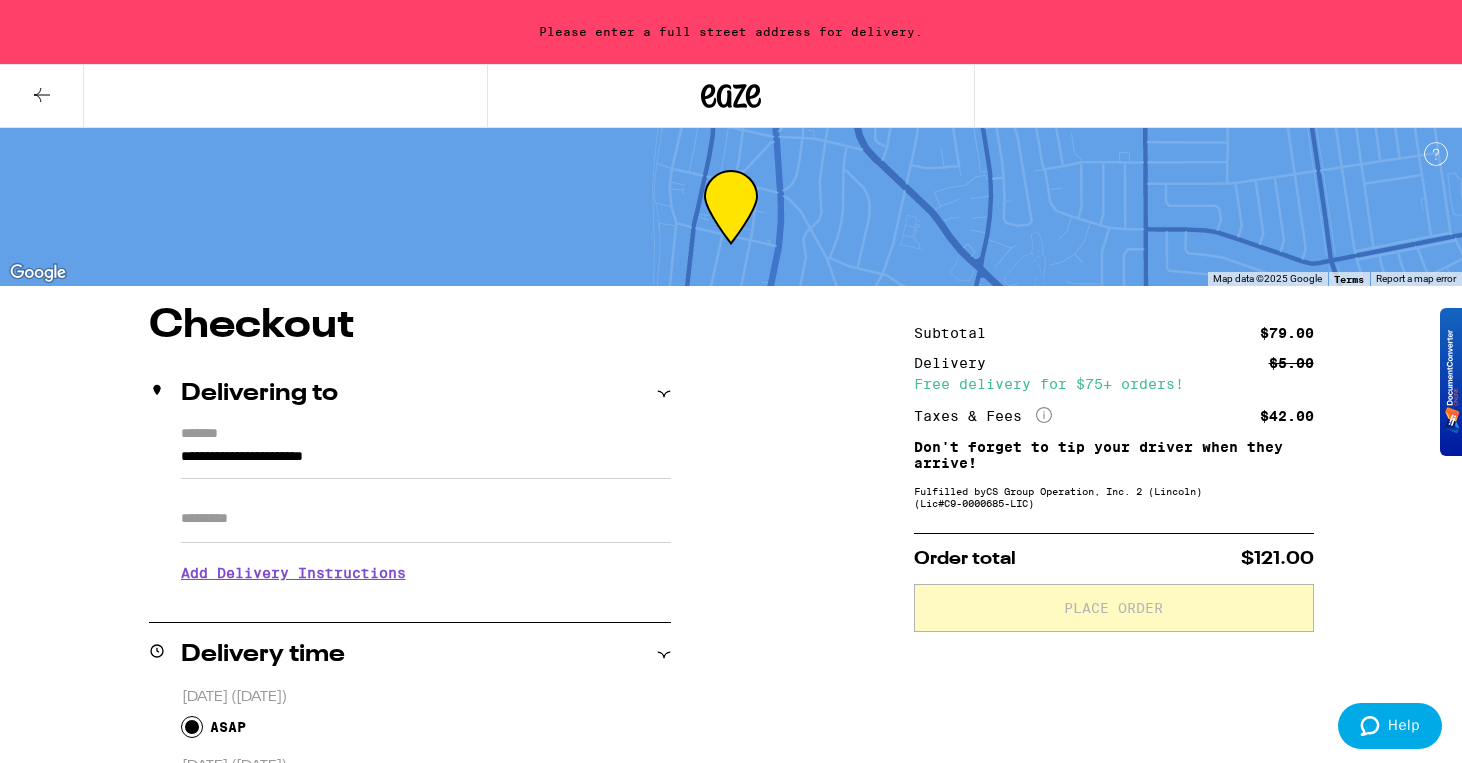 click on "Apt/Suite" at bounding box center [426, 519] 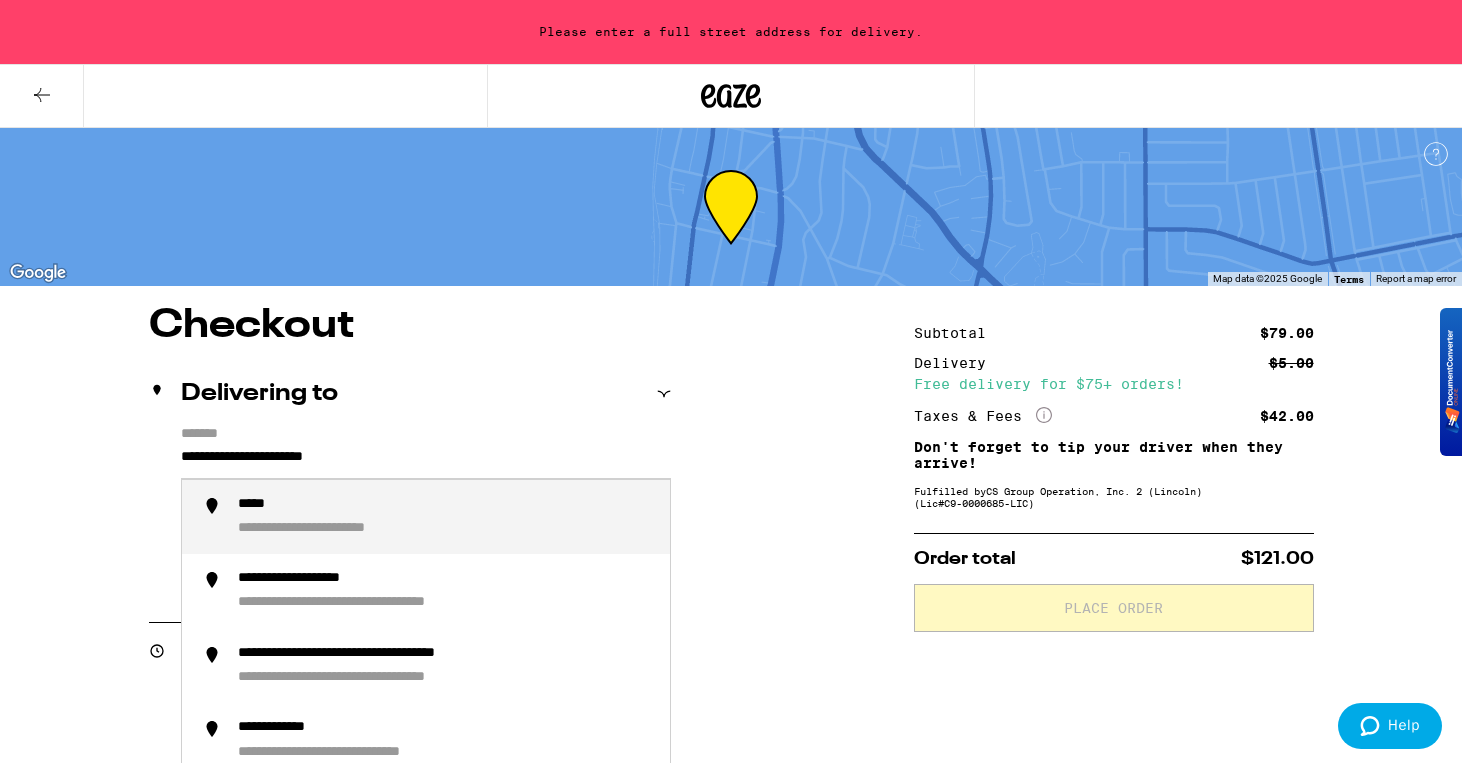 drag, startPoint x: 423, startPoint y: 460, endPoint x: 6, endPoint y: 424, distance: 418.5511 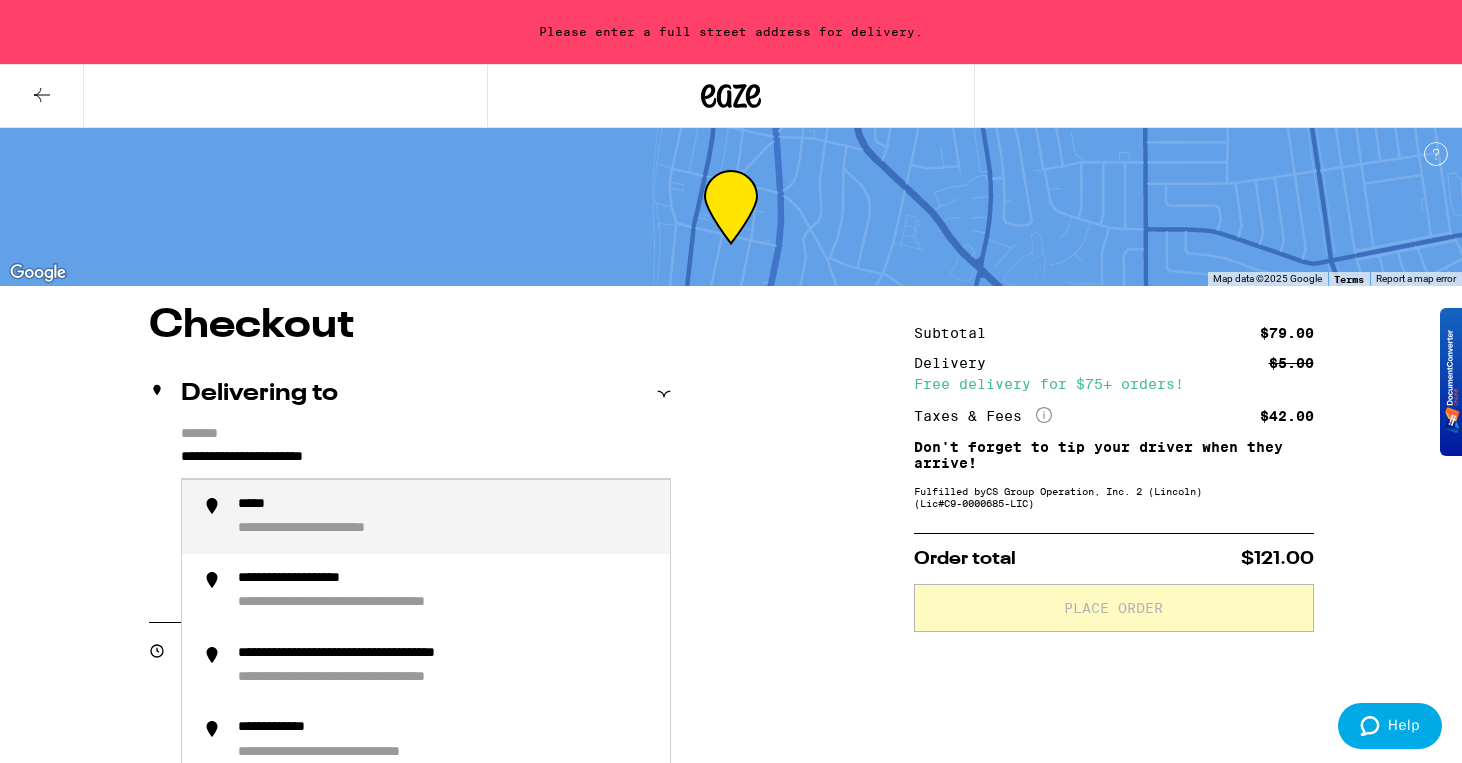click on "**********" at bounding box center (731, 782) 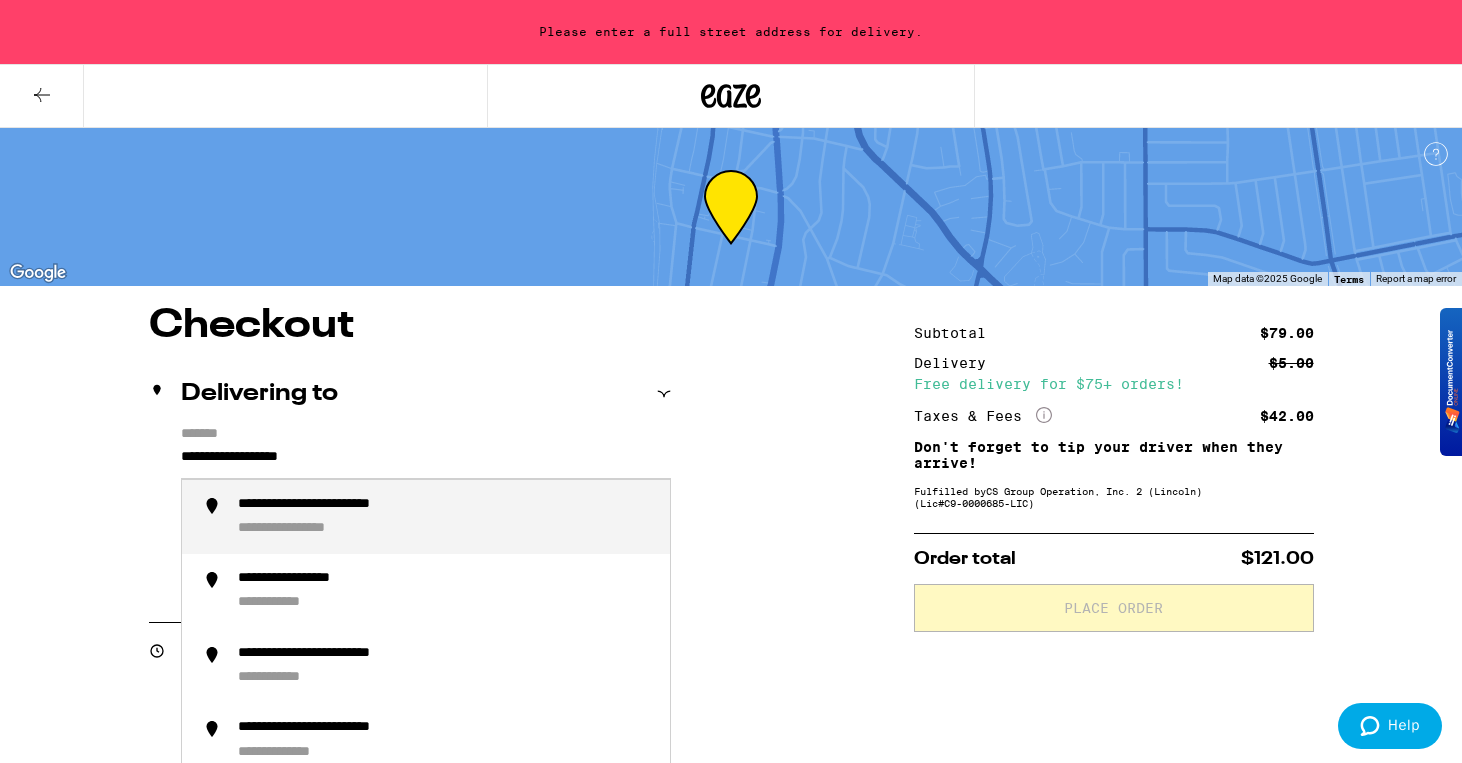 click on "**********" at bounding box center [315, 529] 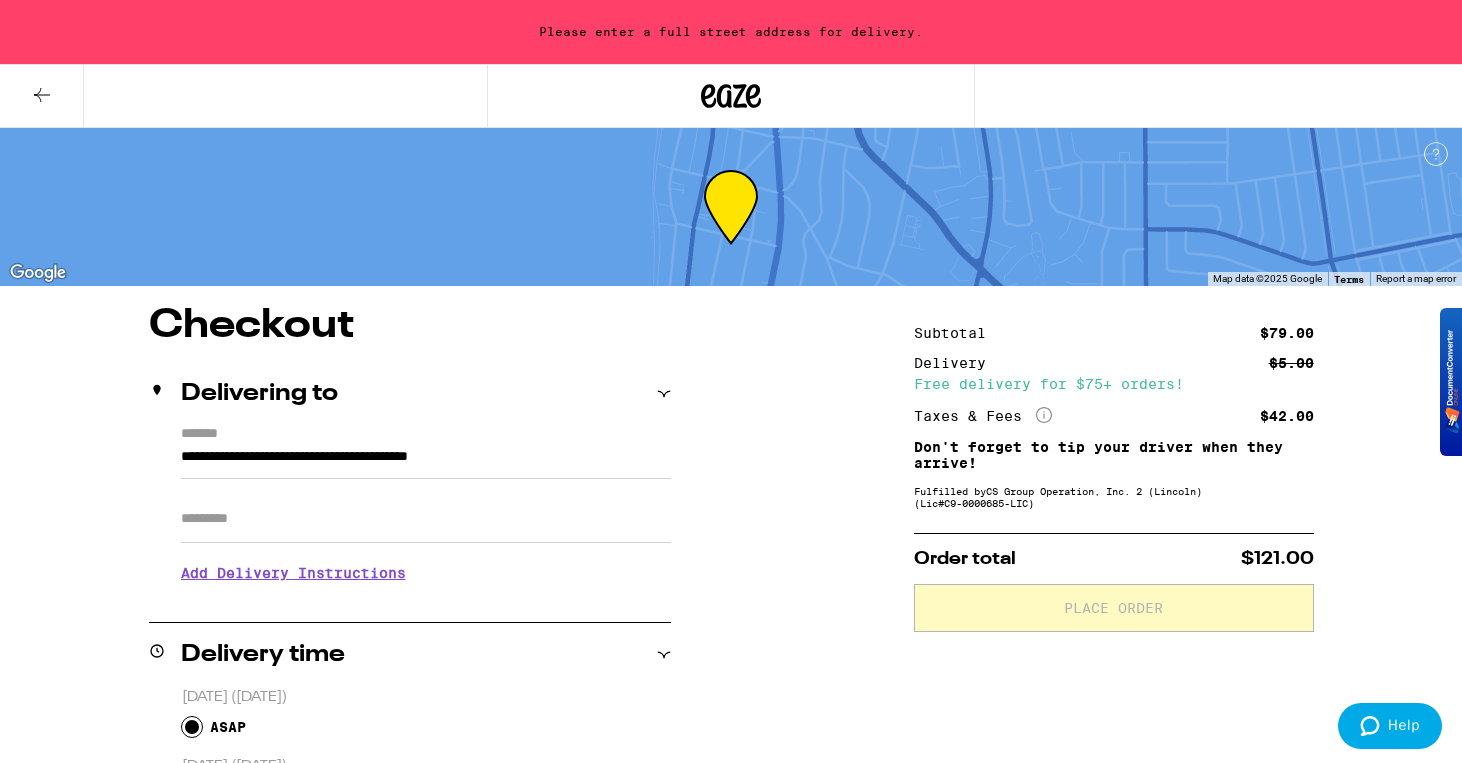 click on "**********" at bounding box center (731, 935) 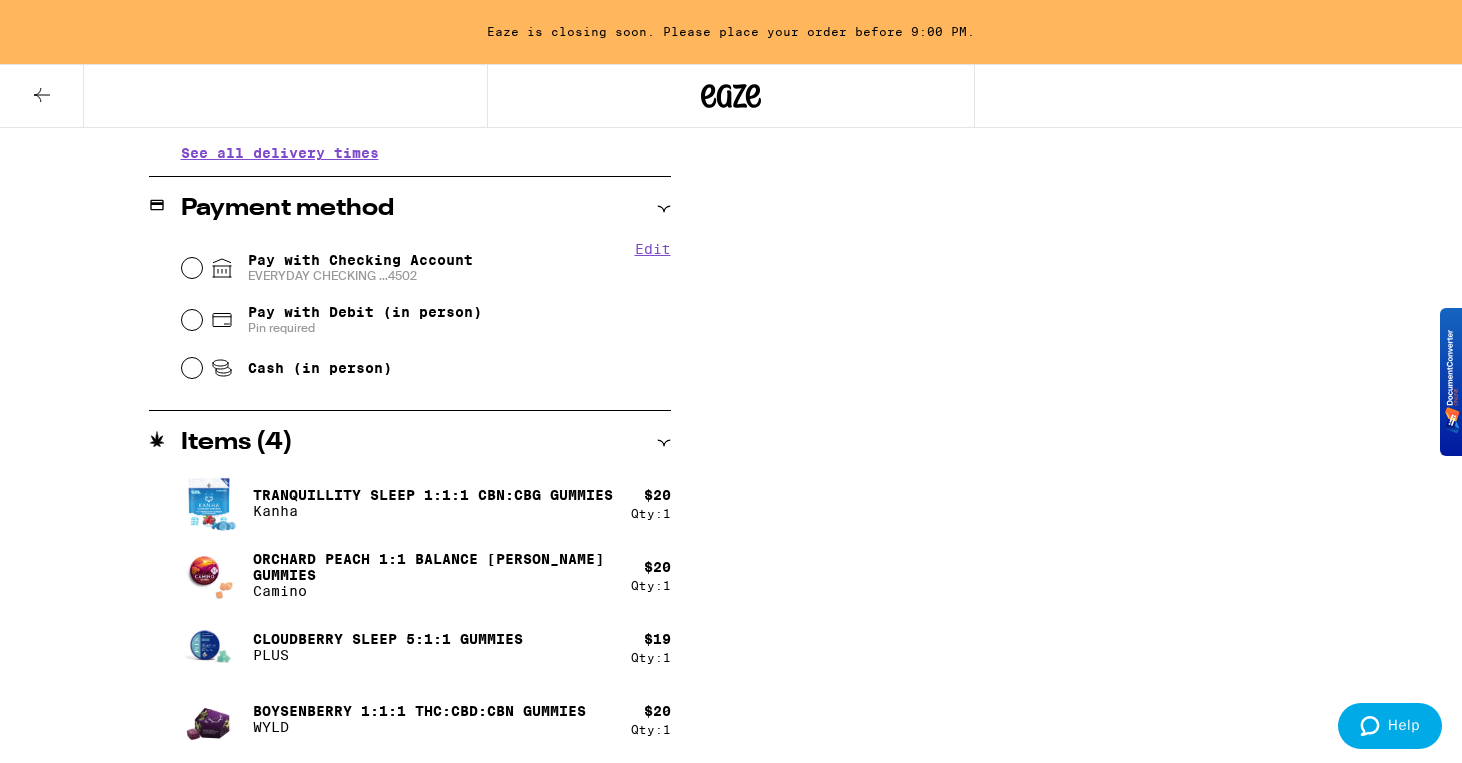 scroll, scrollTop: 801, scrollLeft: 0, axis: vertical 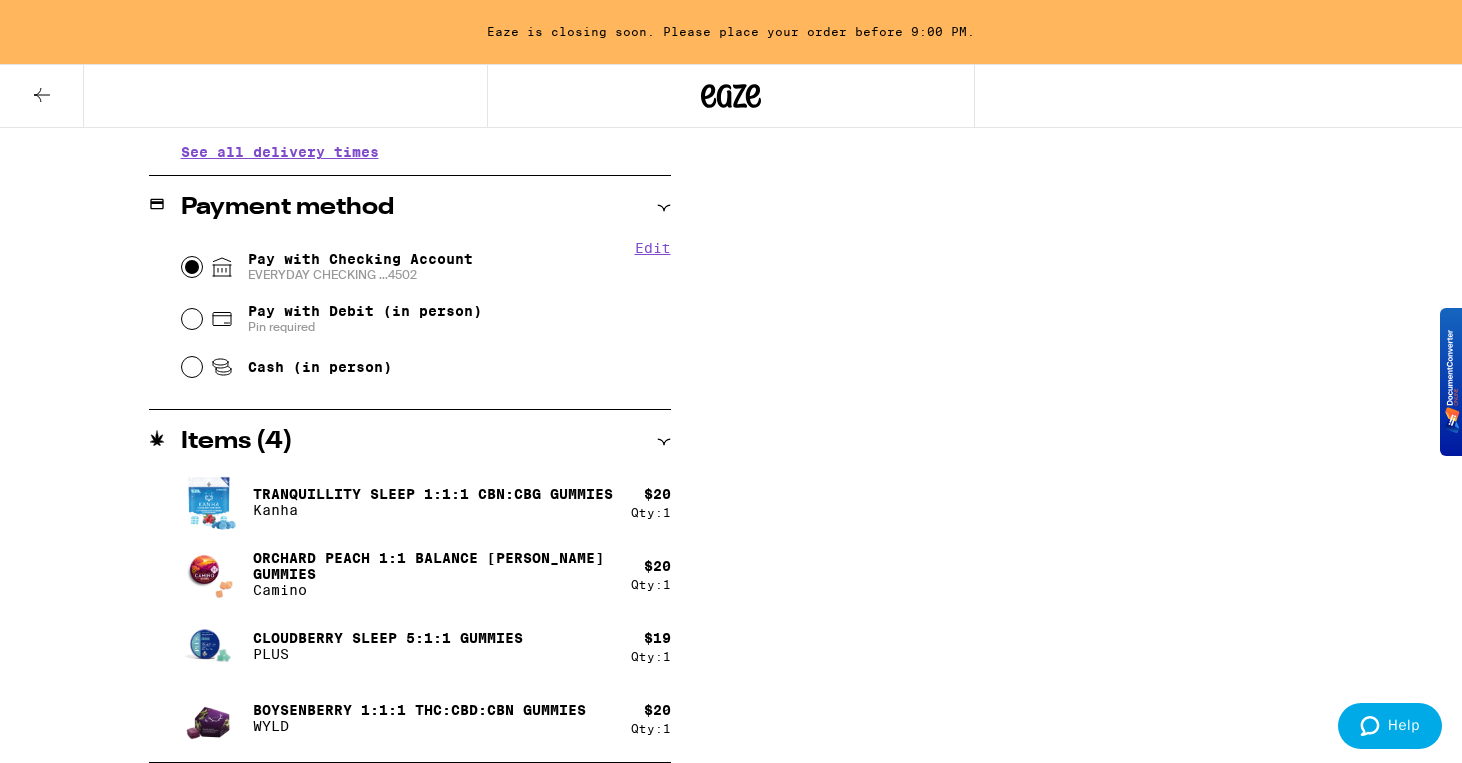 click on "Pay with Checking Account EVERYDAY CHECKING ...4502" at bounding box center [192, 267] 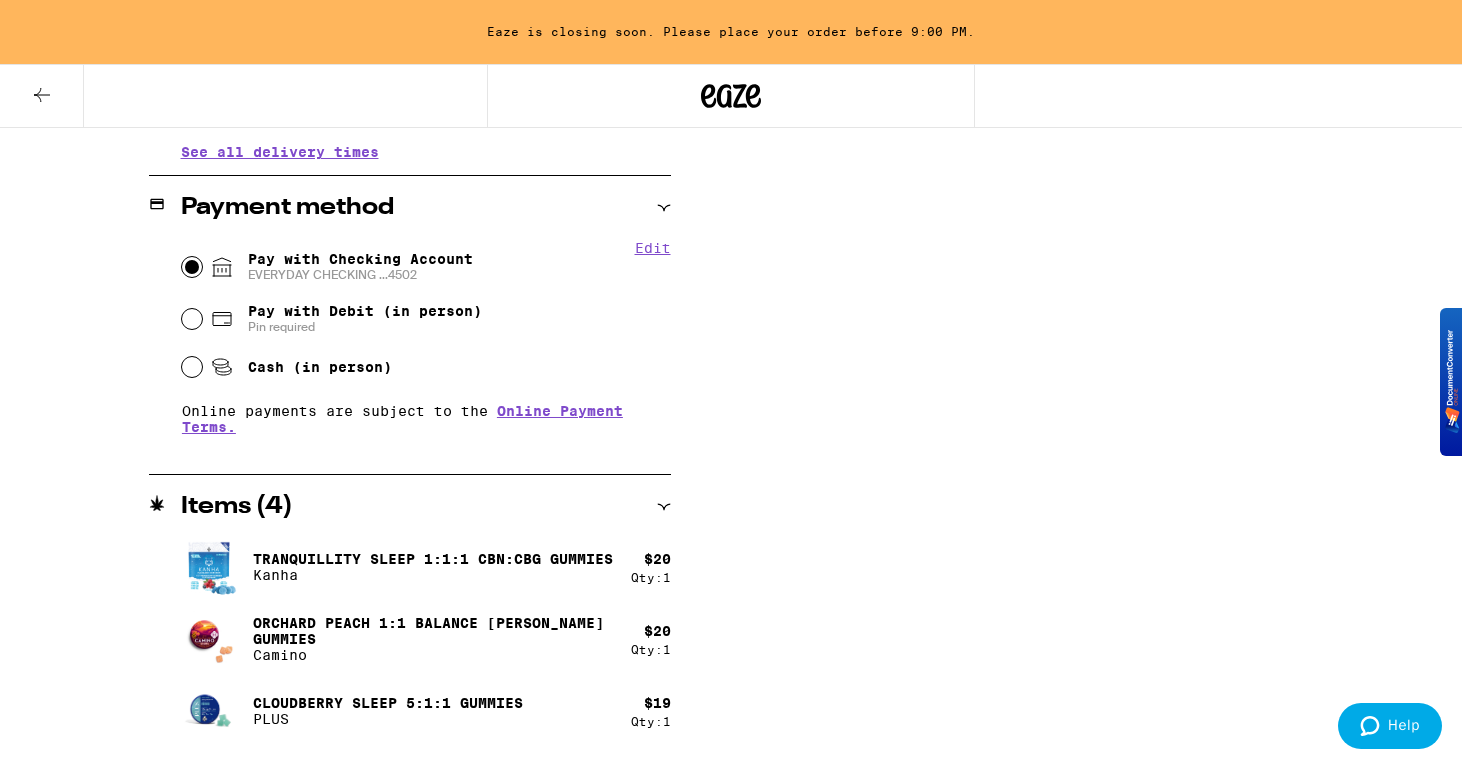 click on "**********" at bounding box center [731, 166] 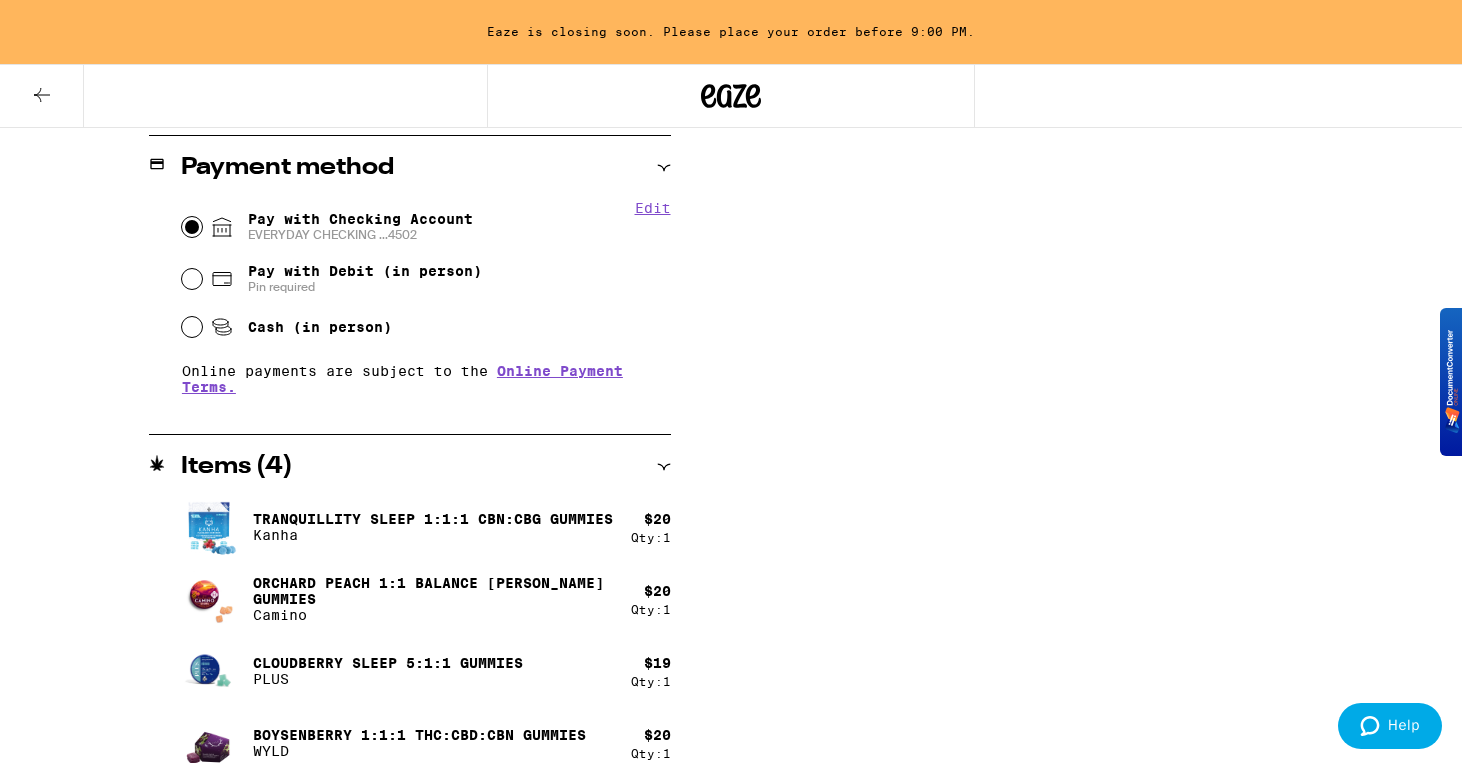 scroll, scrollTop: 866, scrollLeft: 0, axis: vertical 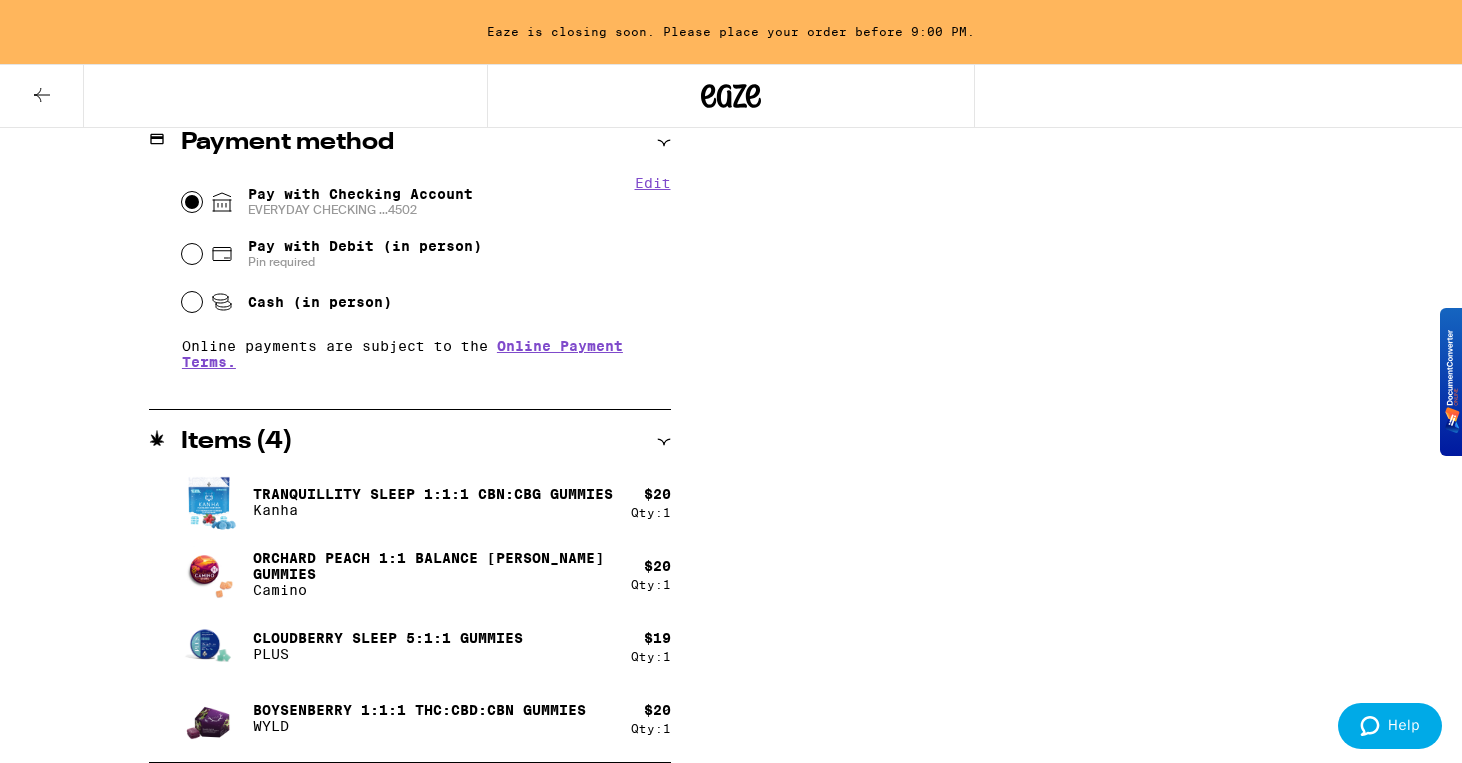 drag, startPoint x: 976, startPoint y: 526, endPoint x: 889, endPoint y: 345, distance: 200.8233 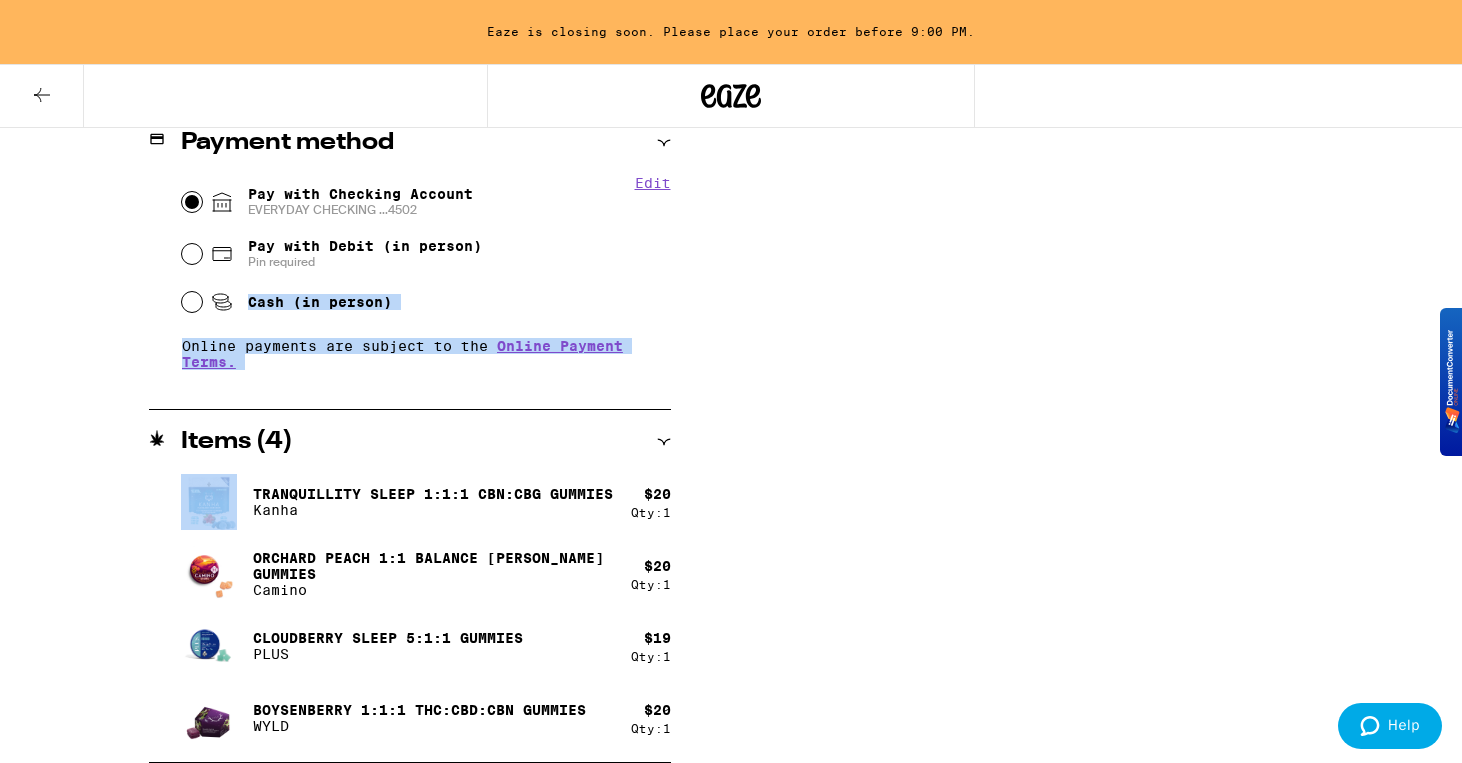 drag, startPoint x: 754, startPoint y: 292, endPoint x: 611, endPoint y: 448, distance: 211.62466 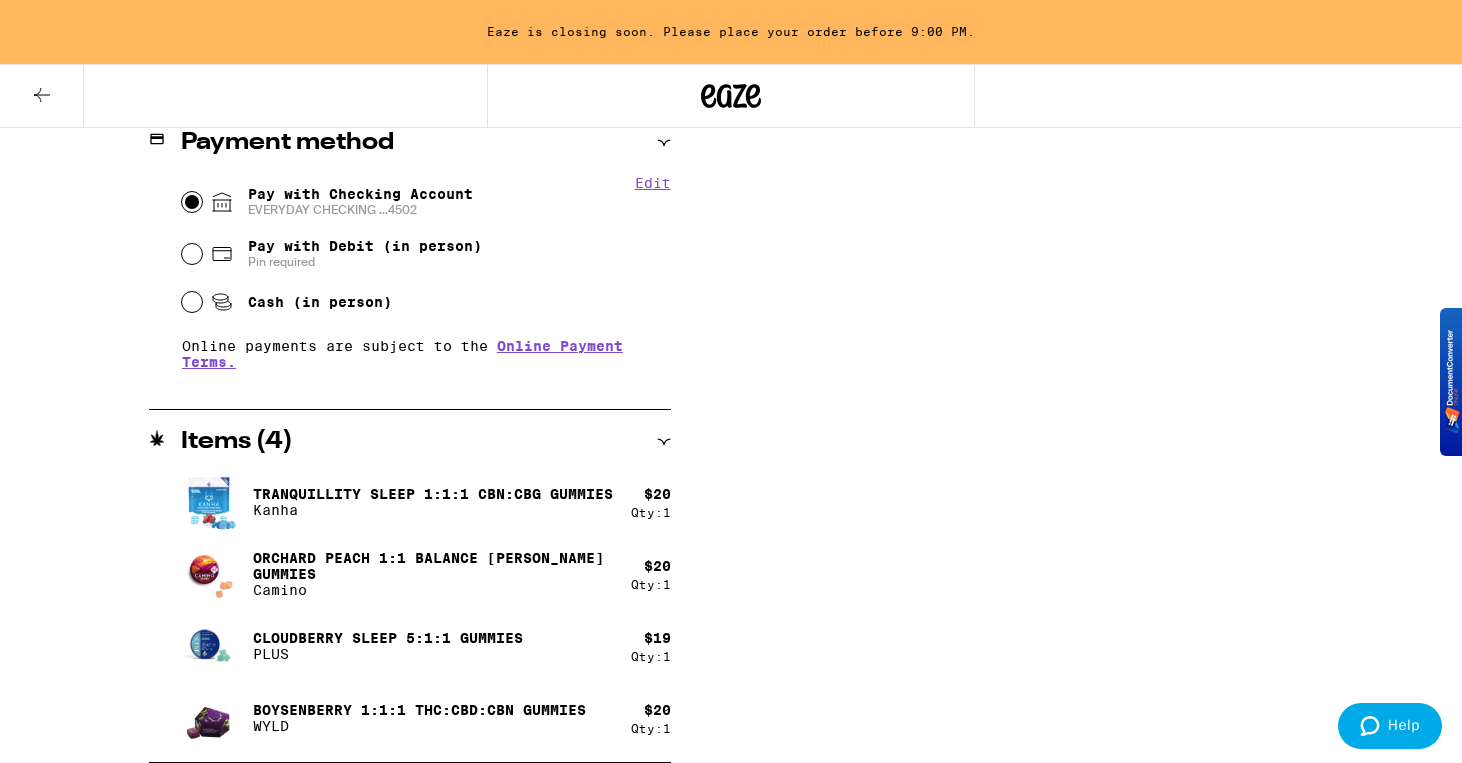 click on "**********" at bounding box center (731, 101) 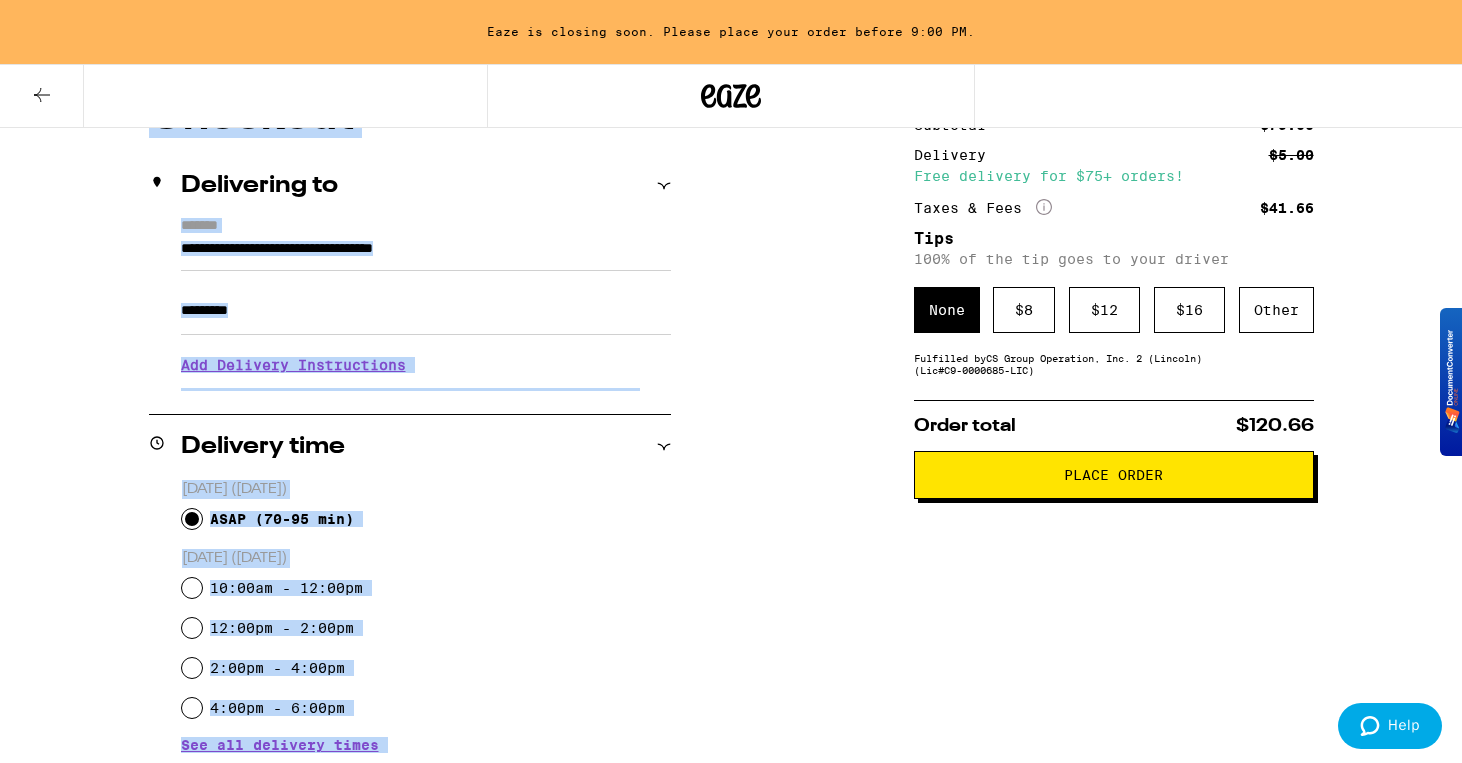 scroll, scrollTop: 1, scrollLeft: 0, axis: vertical 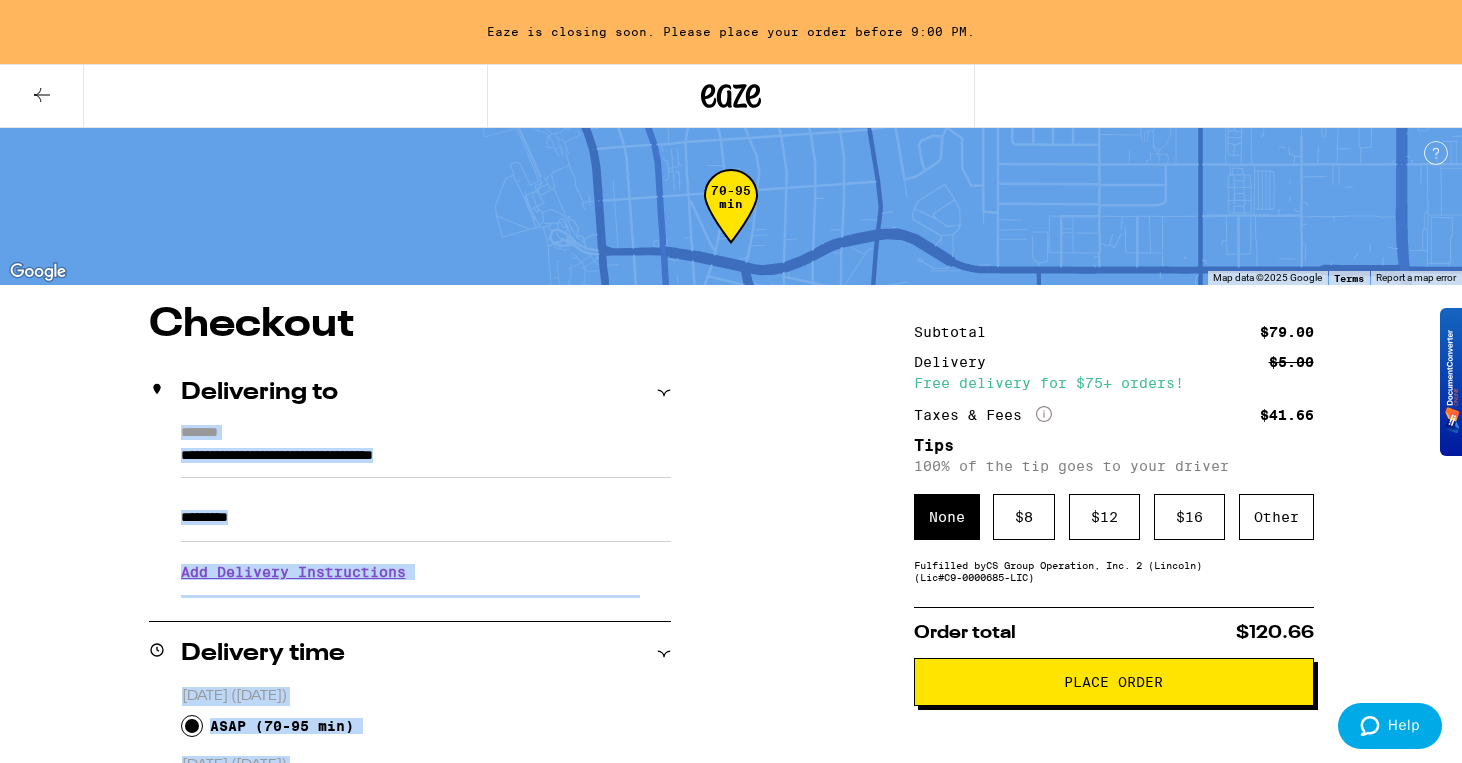 drag, startPoint x: 714, startPoint y: 402, endPoint x: 771, endPoint y: 408, distance: 57.31492 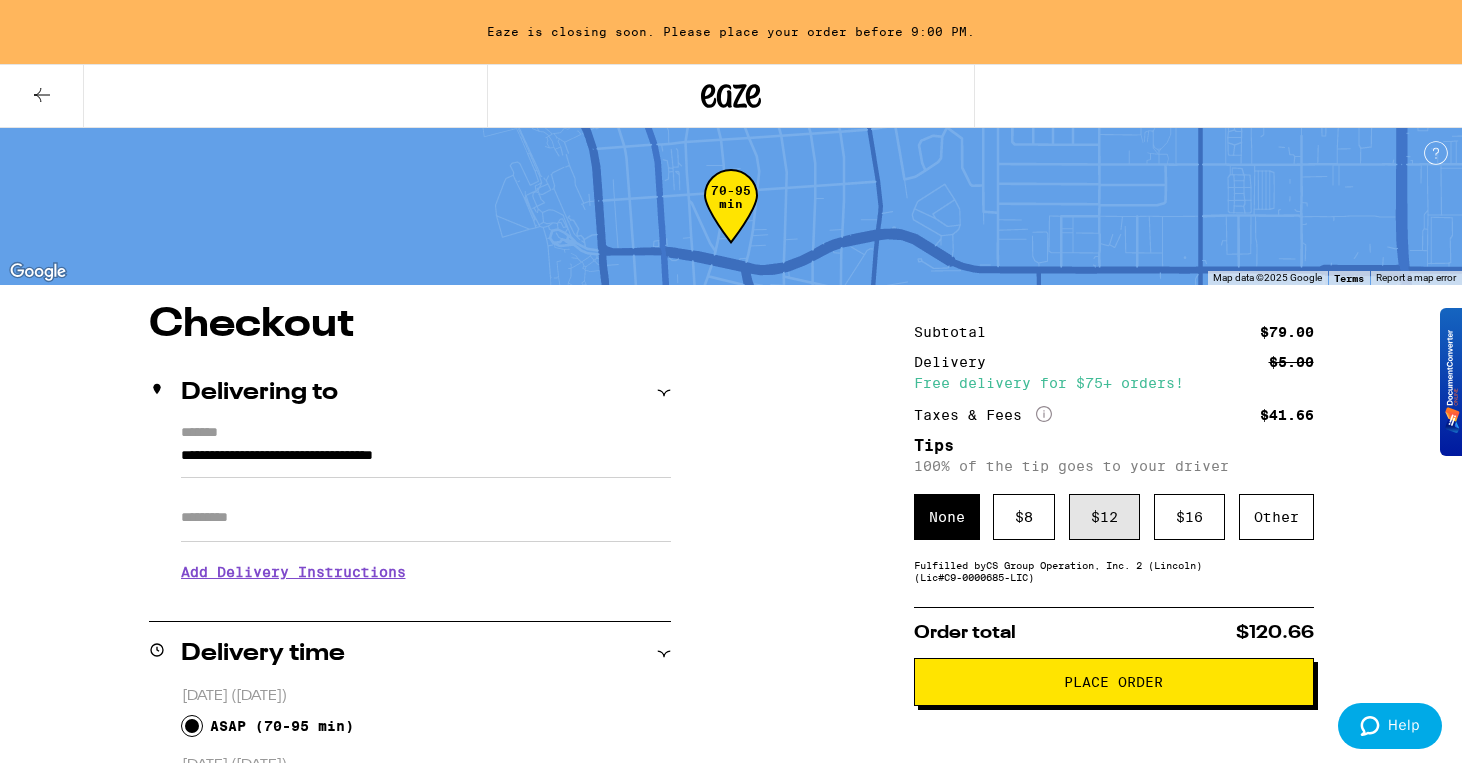 click on "$ 12" at bounding box center [1104, 517] 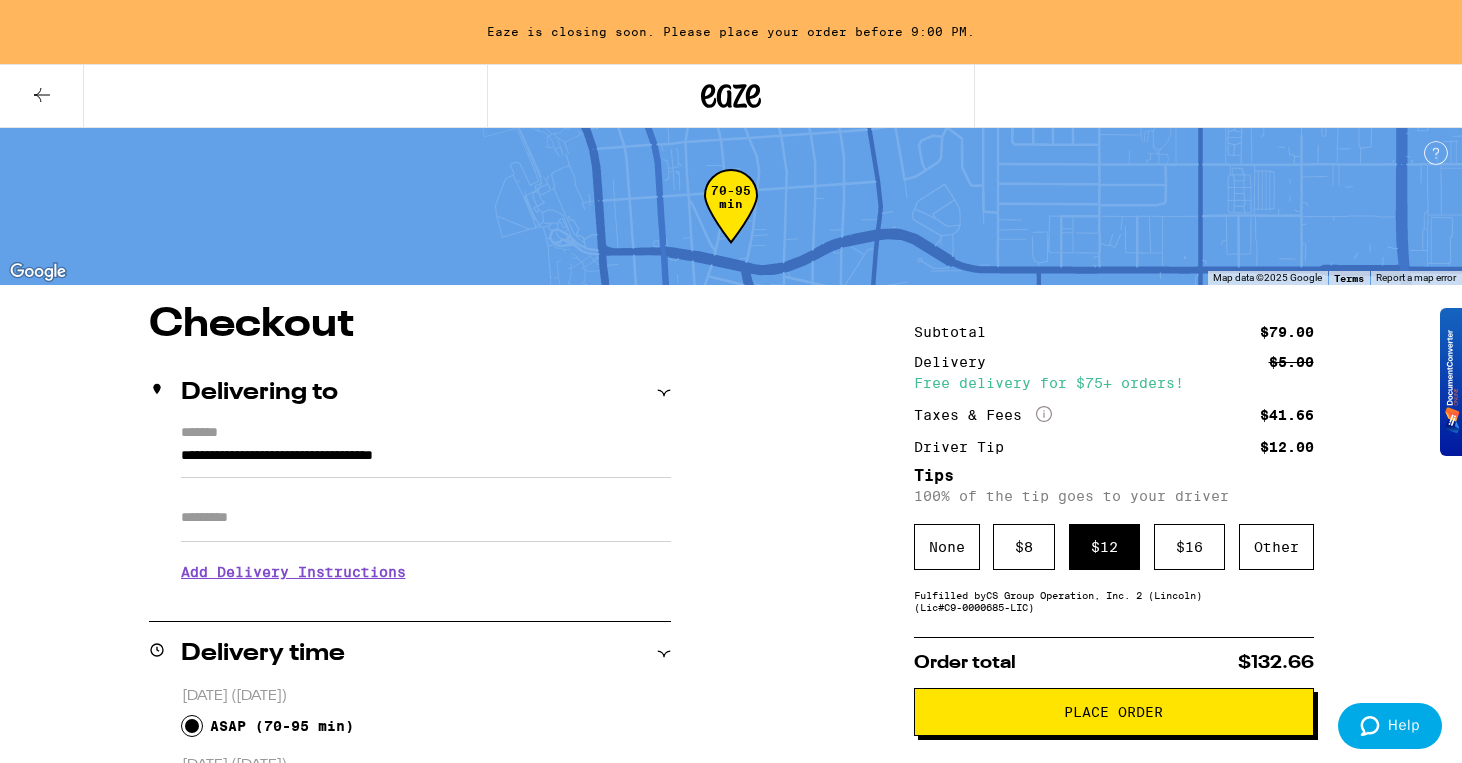 click on "Place Order" at bounding box center (1113, 712) 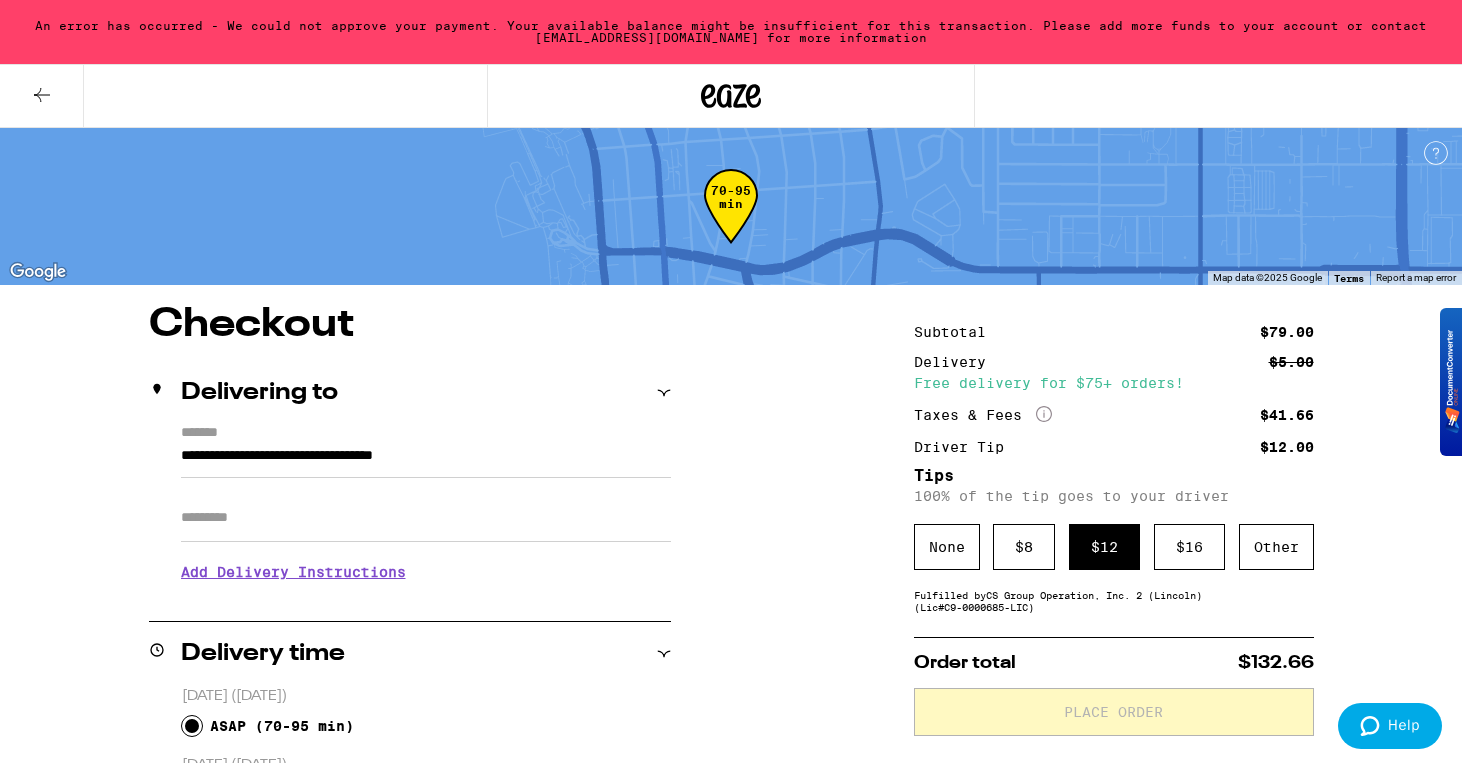 click on "**********" at bounding box center [731, 966] 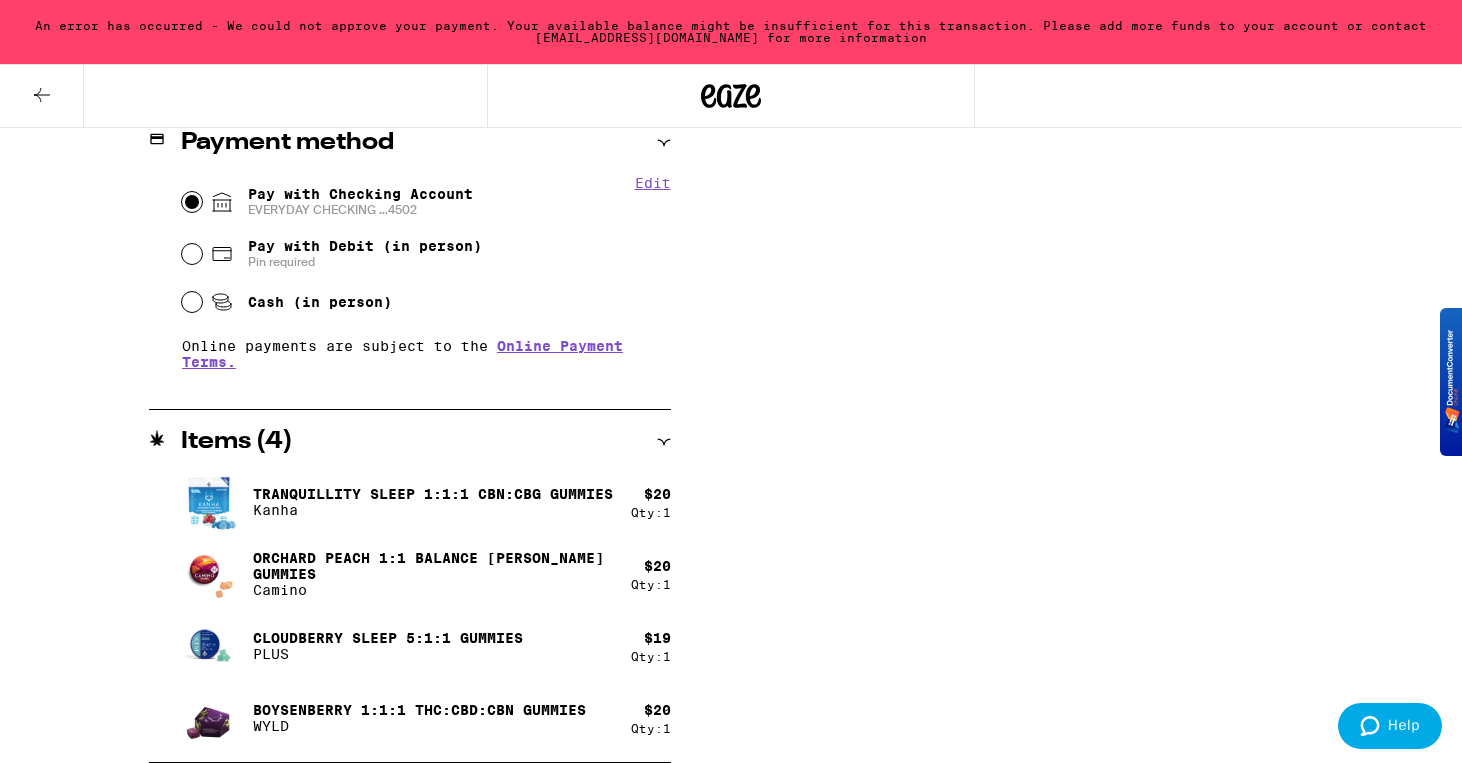 scroll, scrollTop: 0, scrollLeft: 0, axis: both 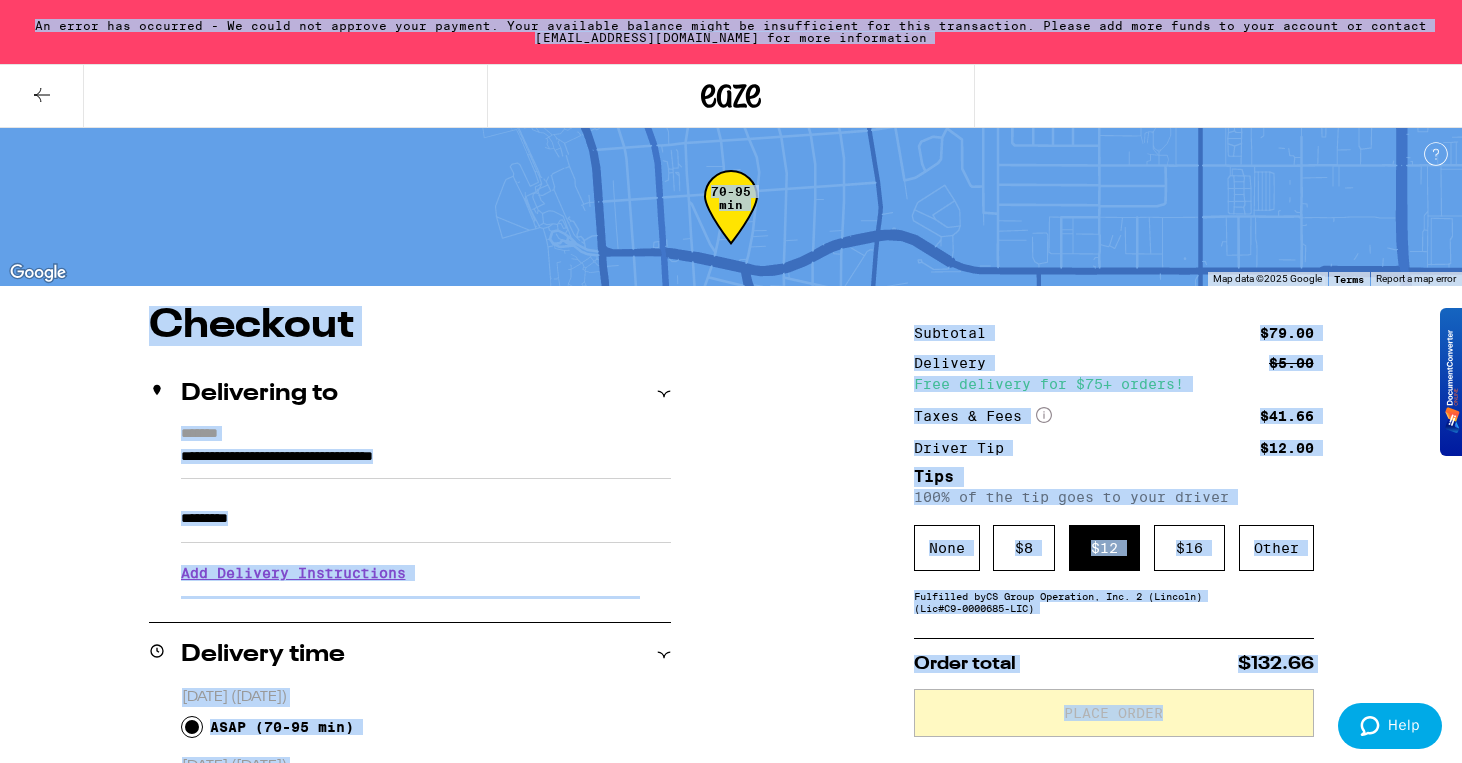 drag, startPoint x: 818, startPoint y: 558, endPoint x: 745, endPoint y: 25, distance: 537.9758 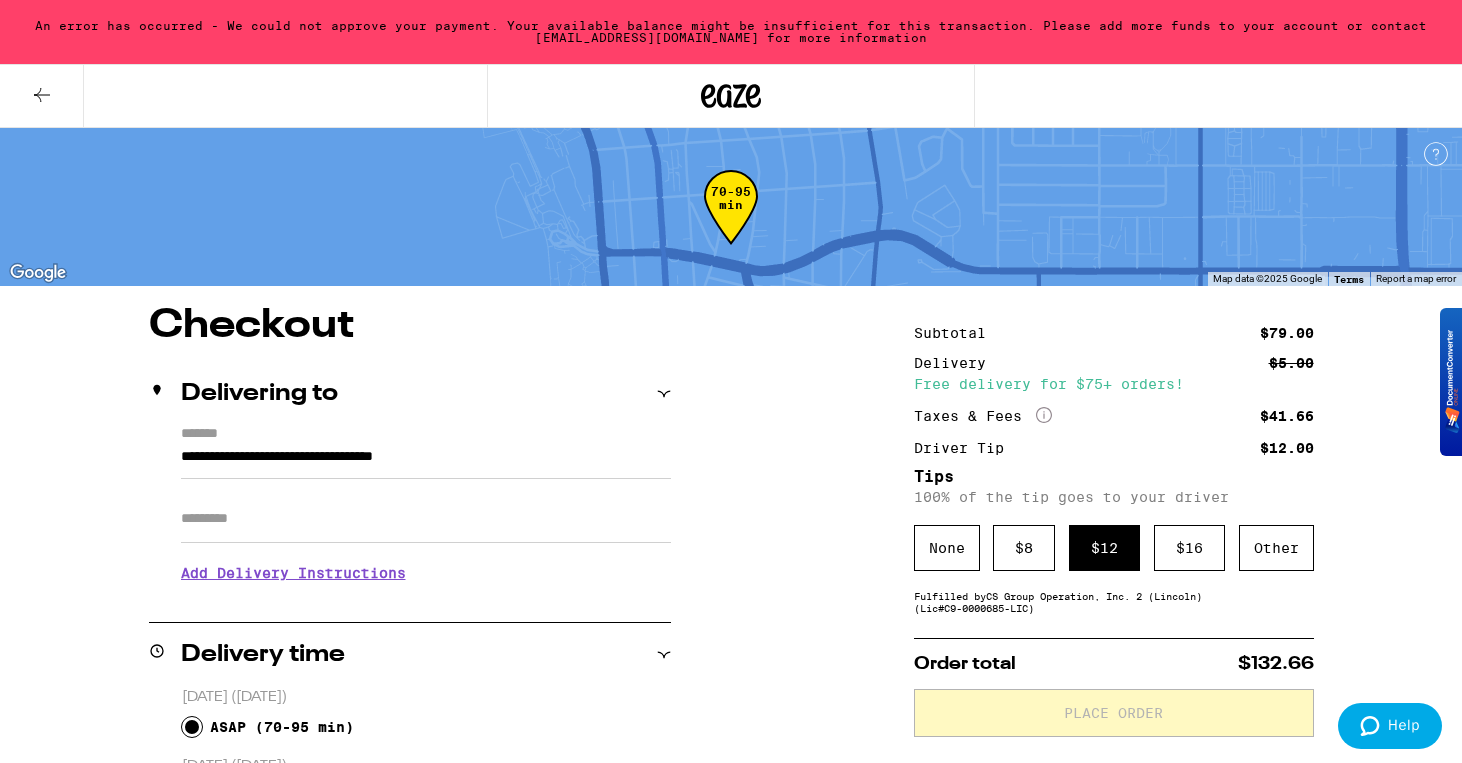 click on "**********" at bounding box center [731, 967] 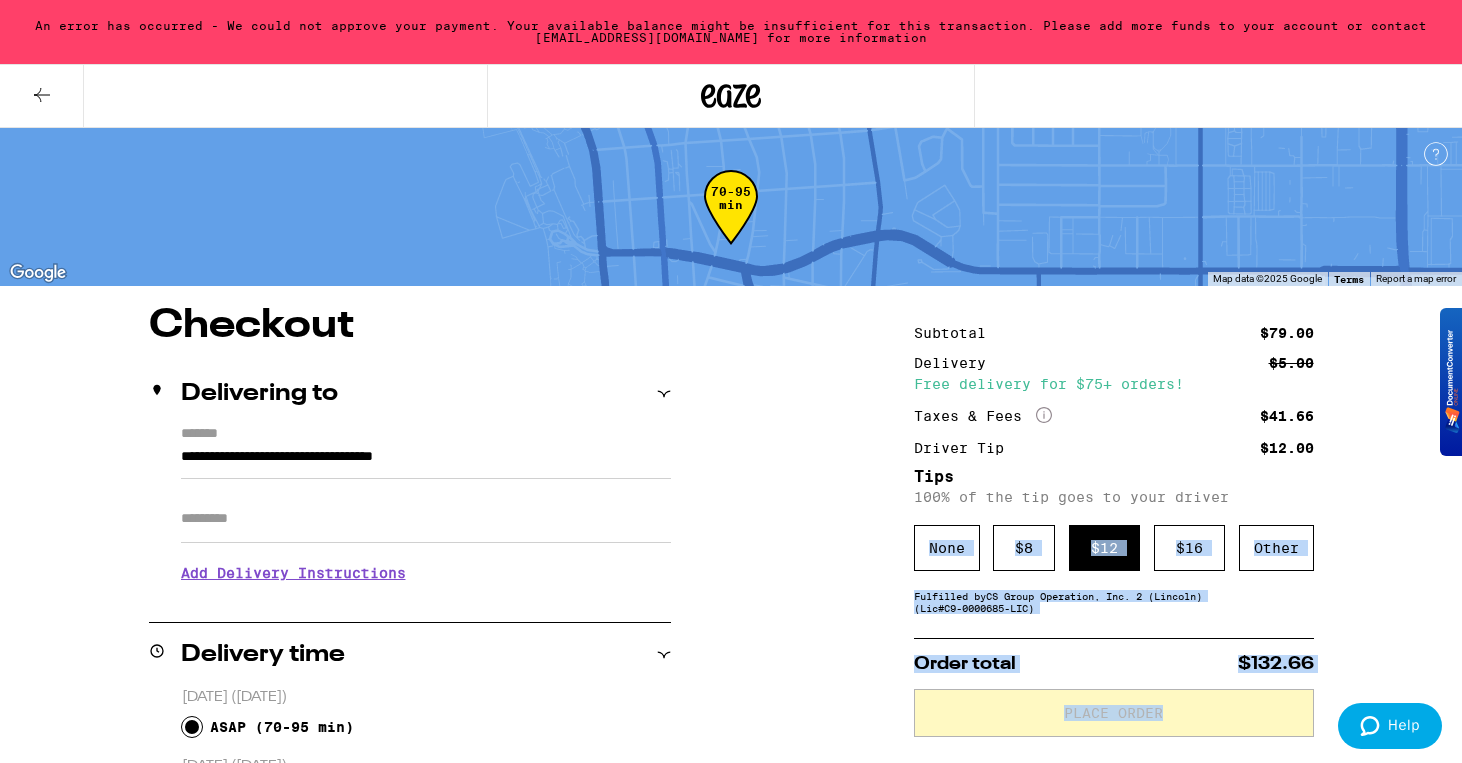 scroll, scrollTop: 830, scrollLeft: 0, axis: vertical 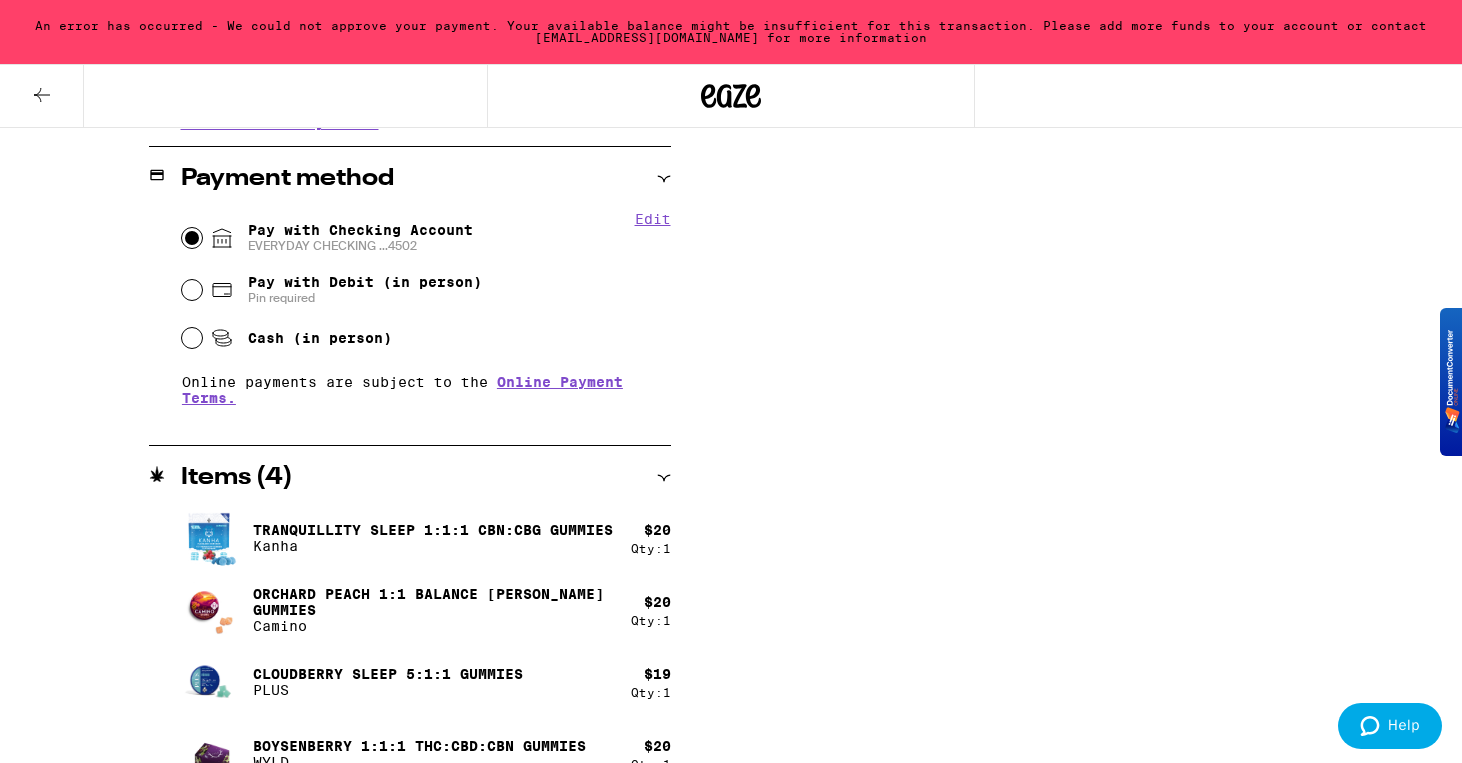 drag, startPoint x: 828, startPoint y: 555, endPoint x: 822, endPoint y: 364, distance: 191.09422 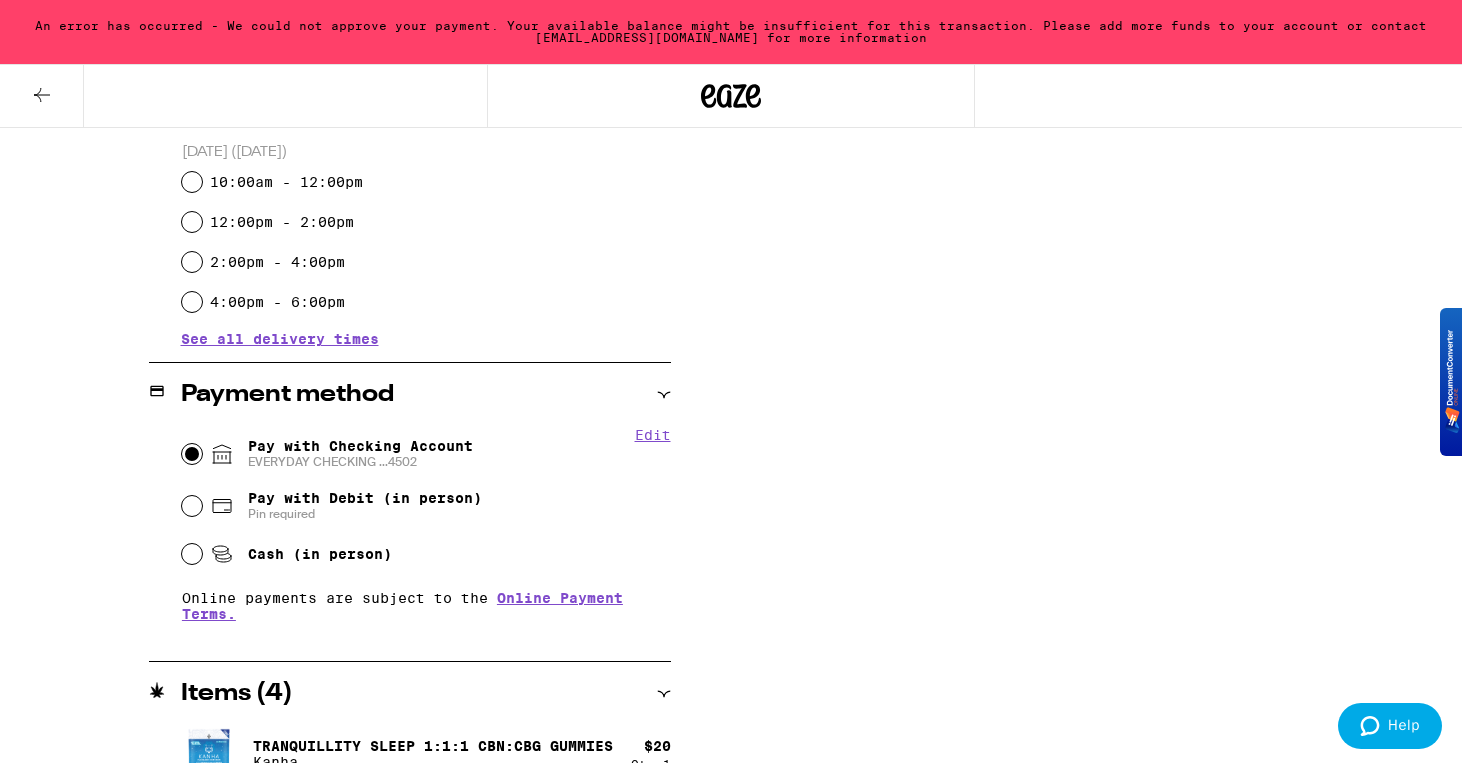 scroll, scrollTop: 185, scrollLeft: 0, axis: vertical 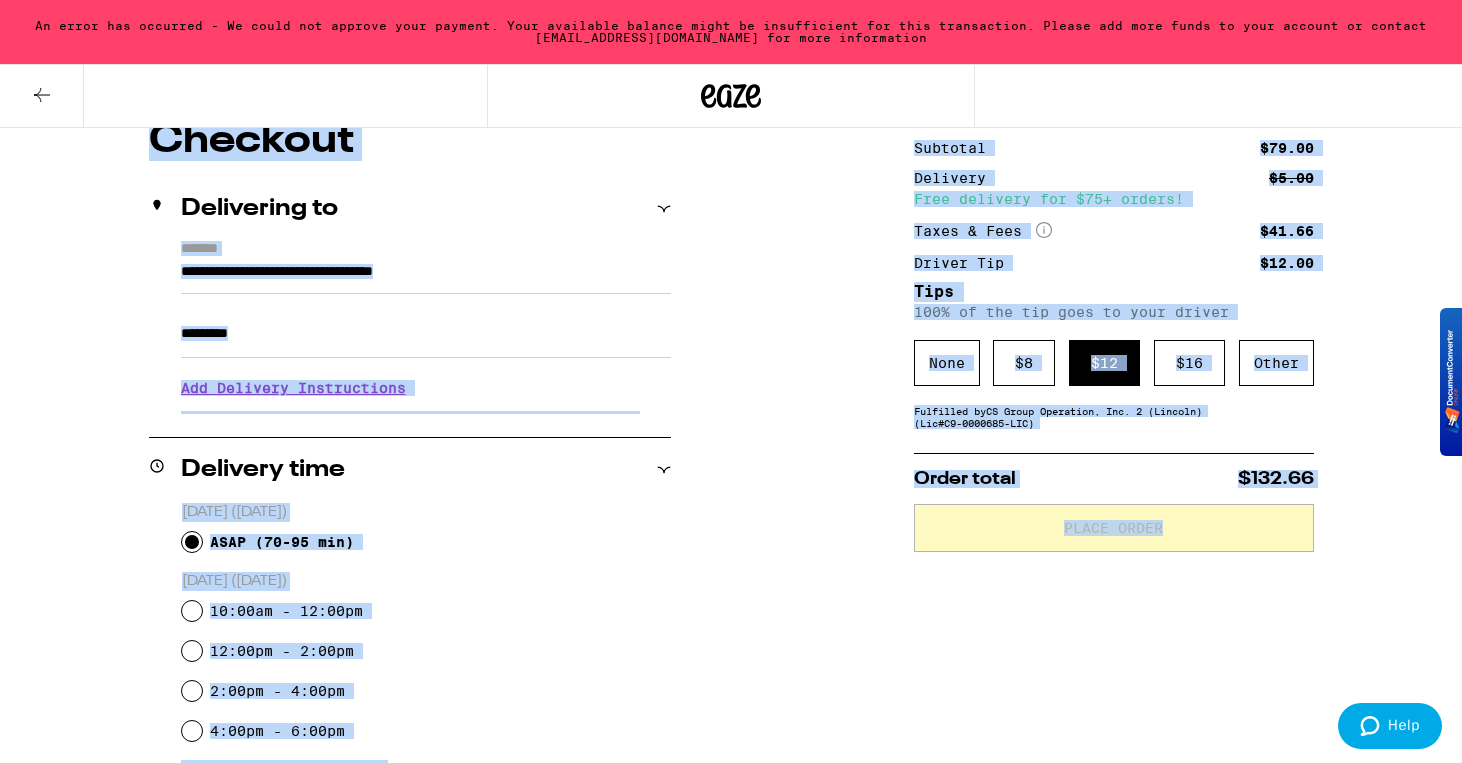 drag, startPoint x: 822, startPoint y: 364, endPoint x: 786, endPoint y: 168, distance: 199.2787 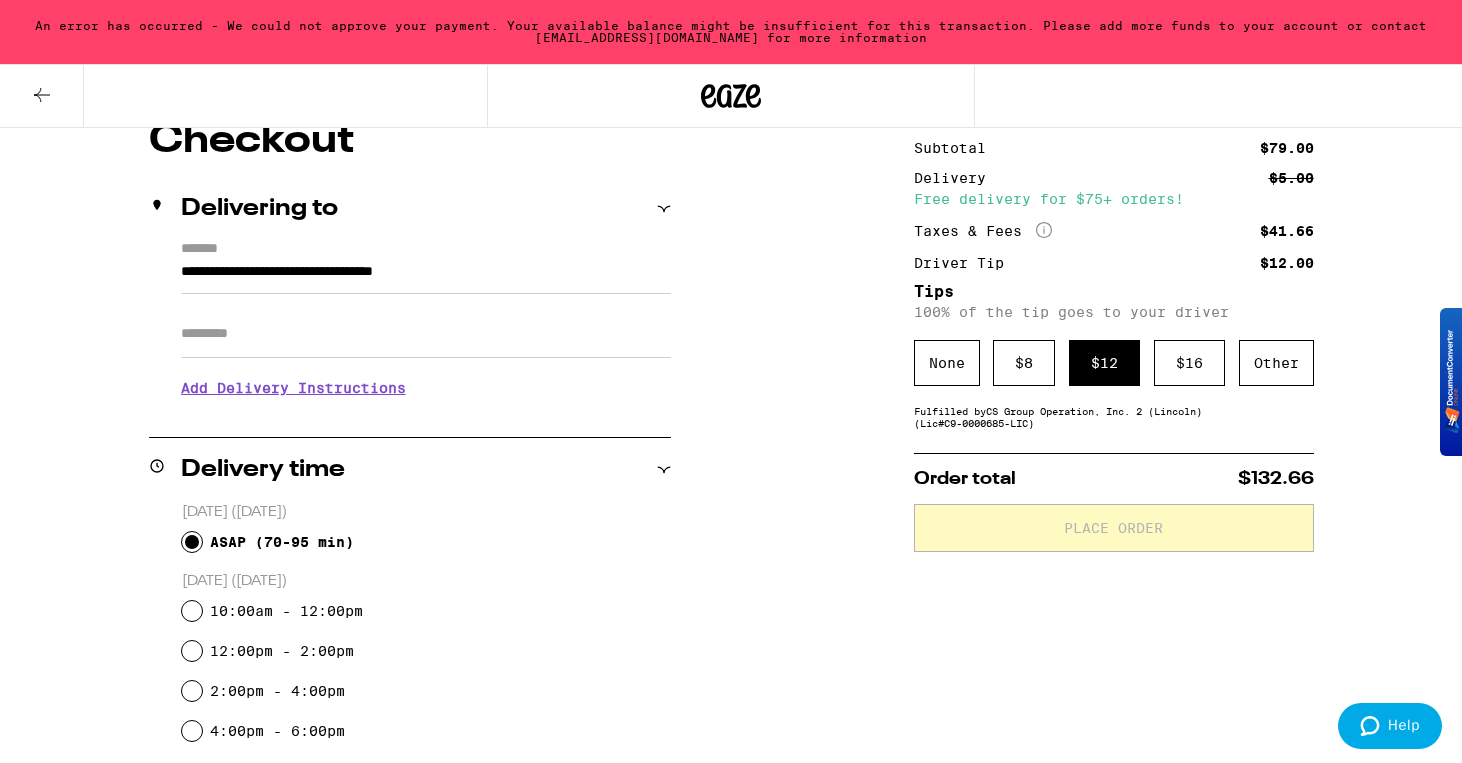 click on "**********" at bounding box center (731, 782) 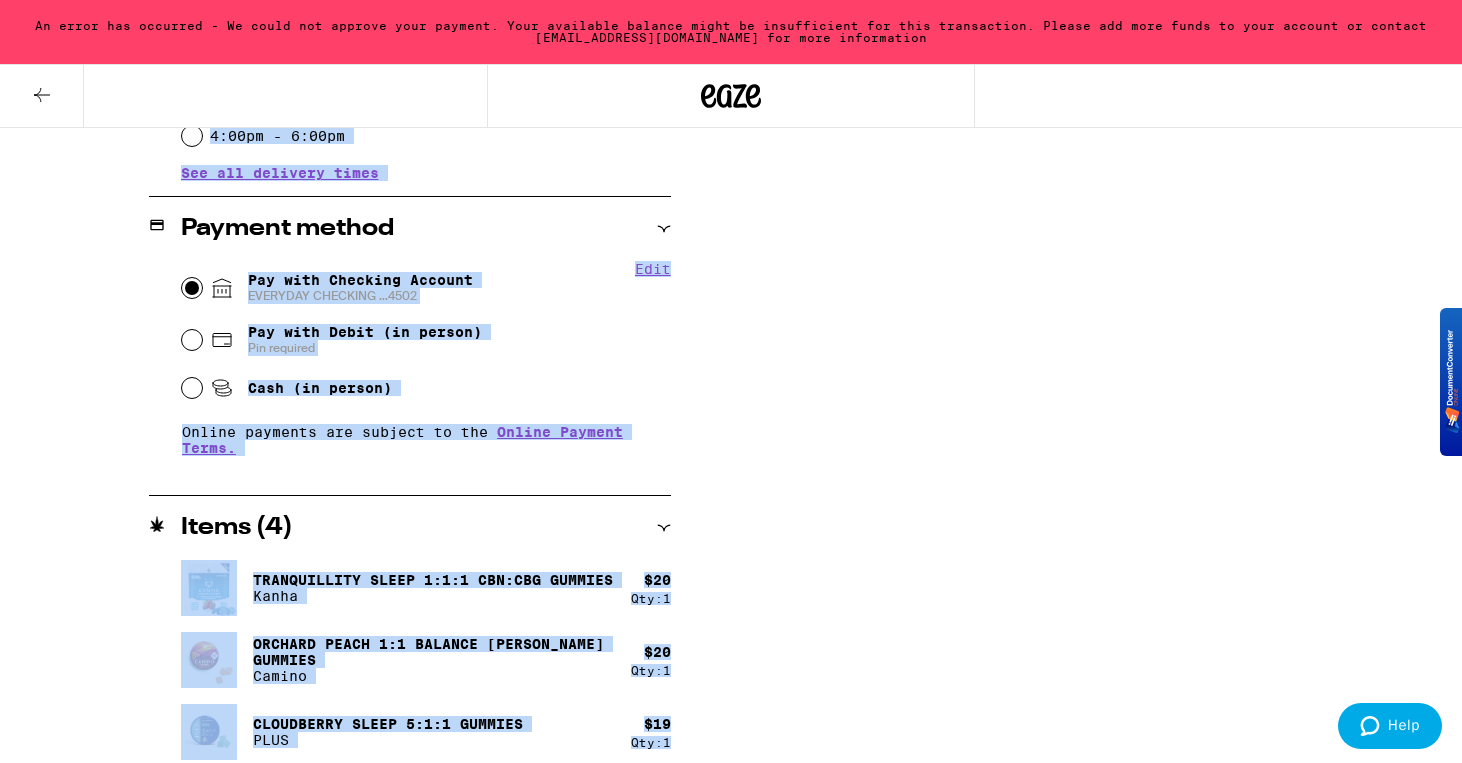 scroll, scrollTop: 866, scrollLeft: 0, axis: vertical 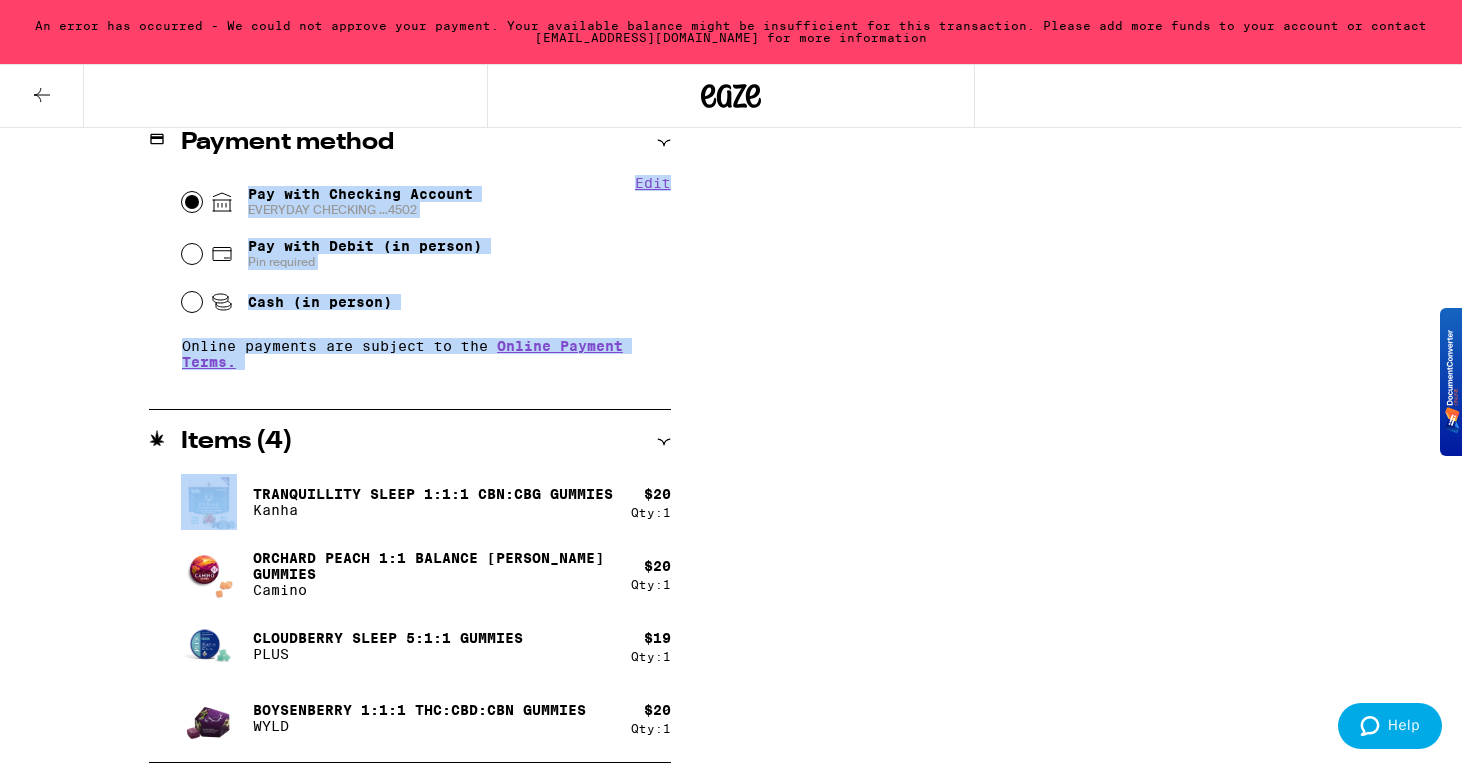 drag, startPoint x: 784, startPoint y: 563, endPoint x: 769, endPoint y: 432, distance: 131.85599 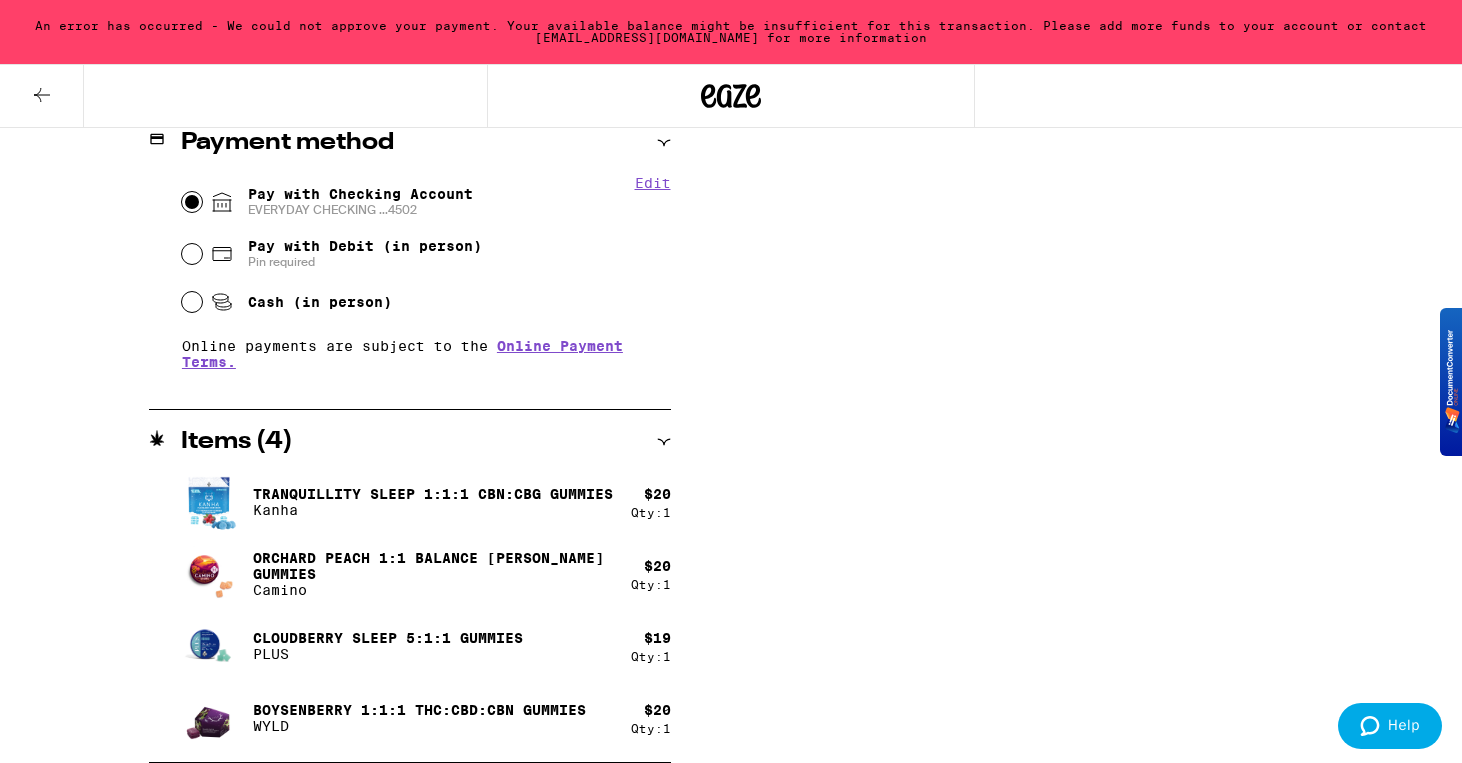 click on "**********" at bounding box center [731, 101] 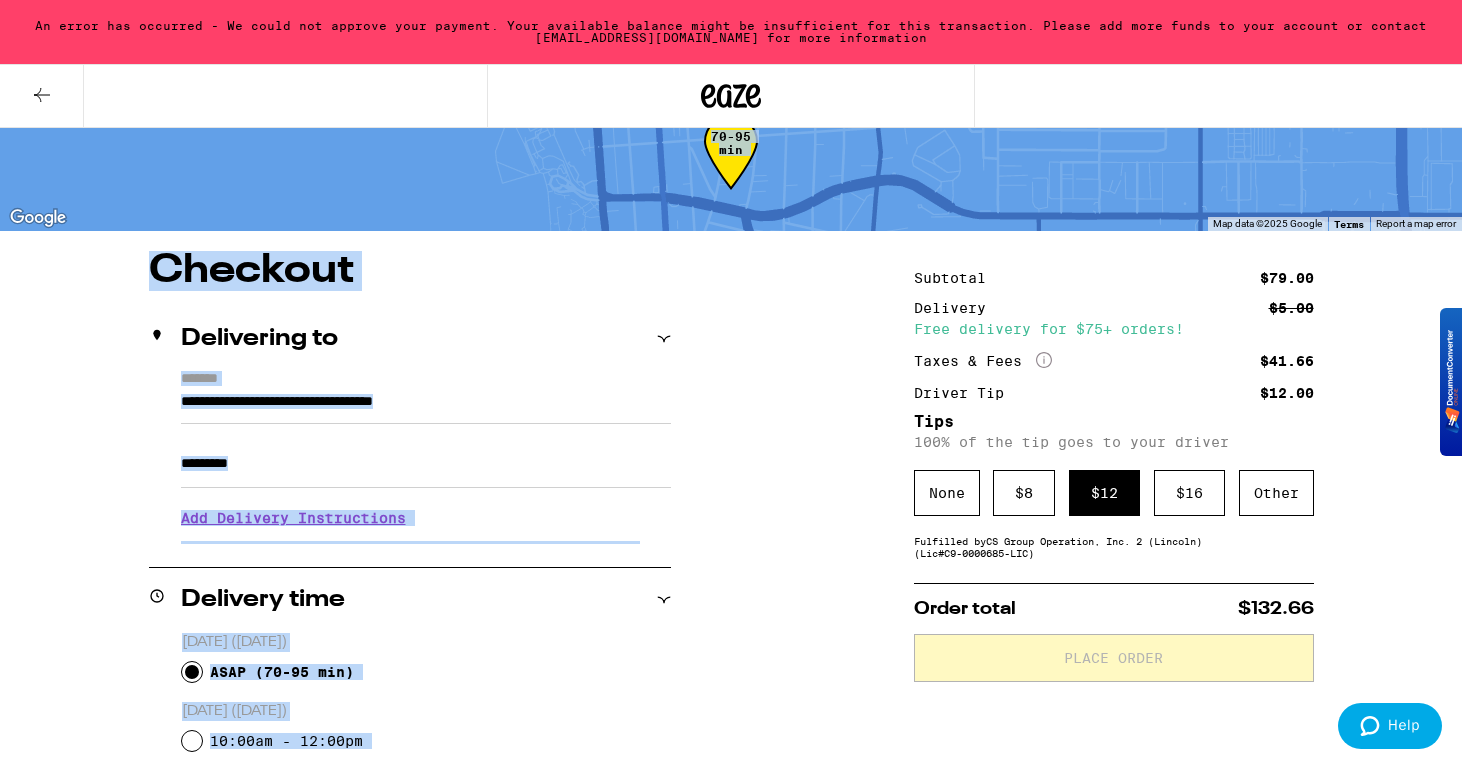 scroll, scrollTop: 0, scrollLeft: 0, axis: both 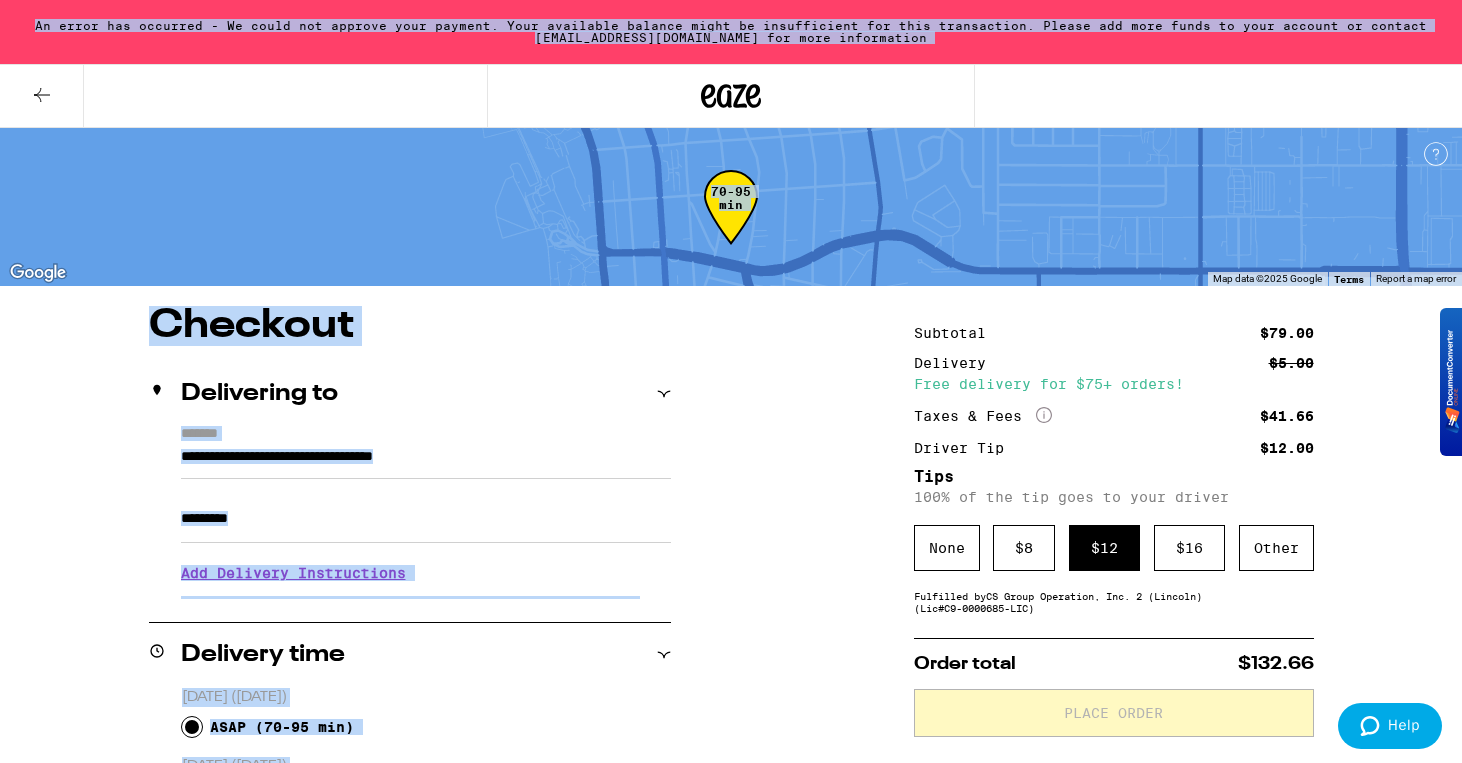 drag, startPoint x: 410, startPoint y: 408, endPoint x: 341, endPoint y: -21, distance: 434.51352 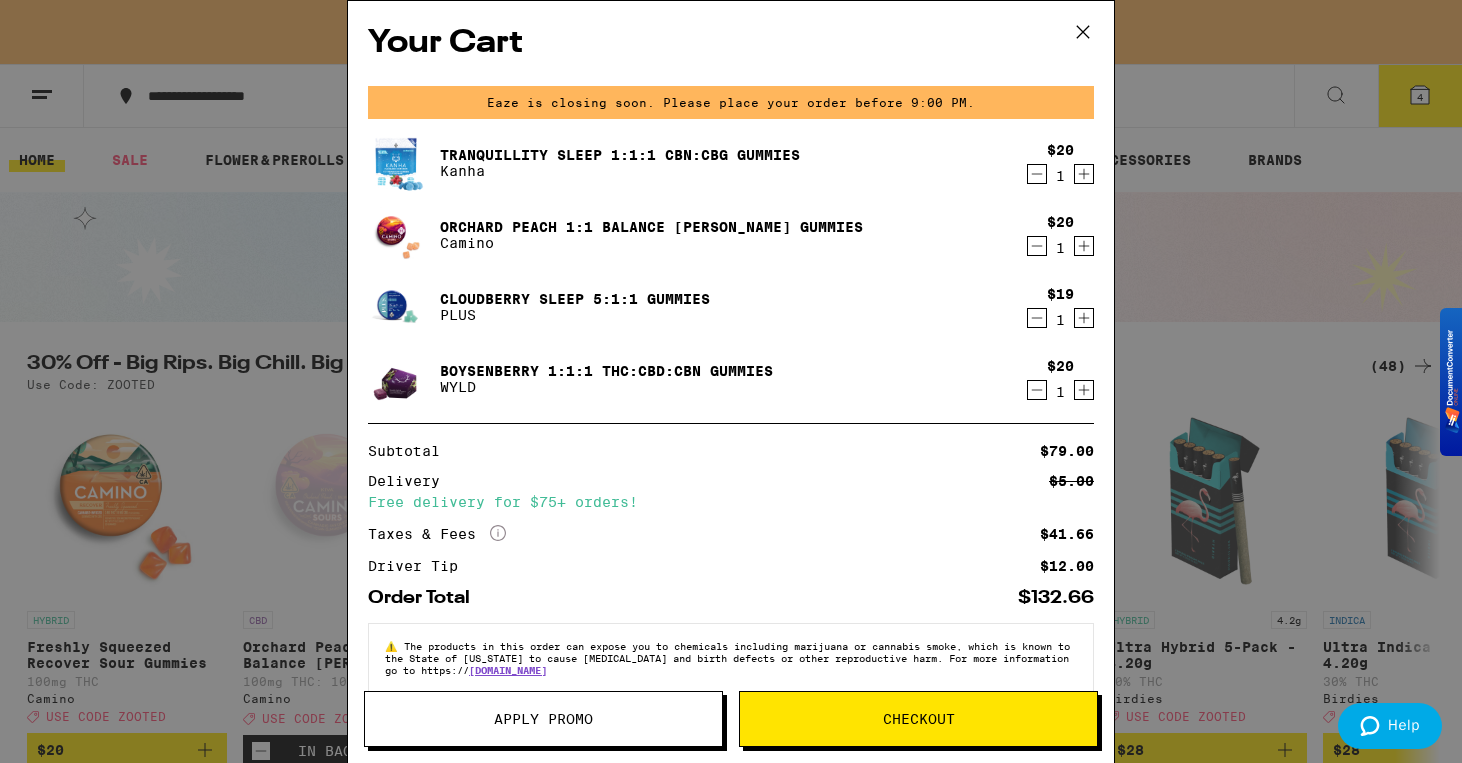 click 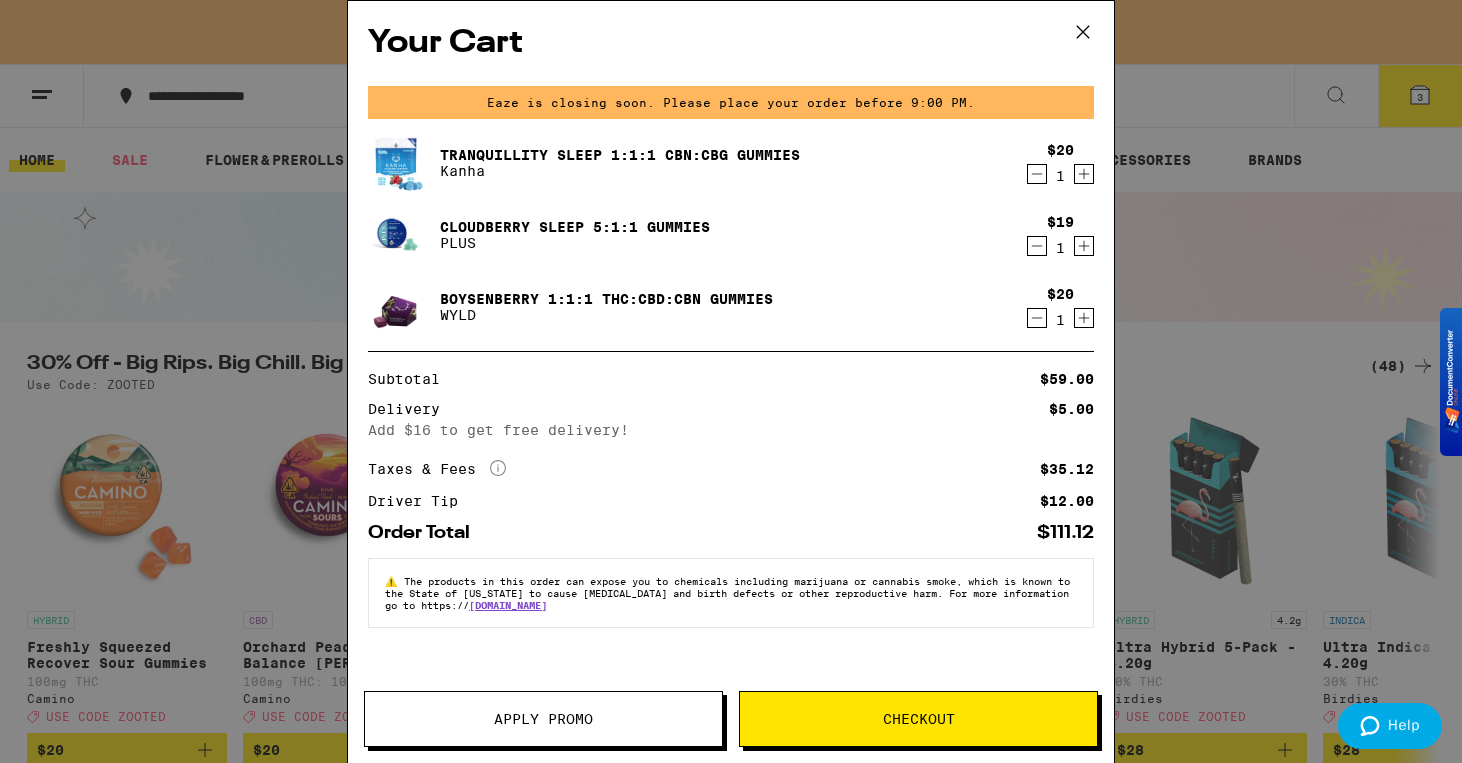 click on "Checkout" at bounding box center [919, 719] 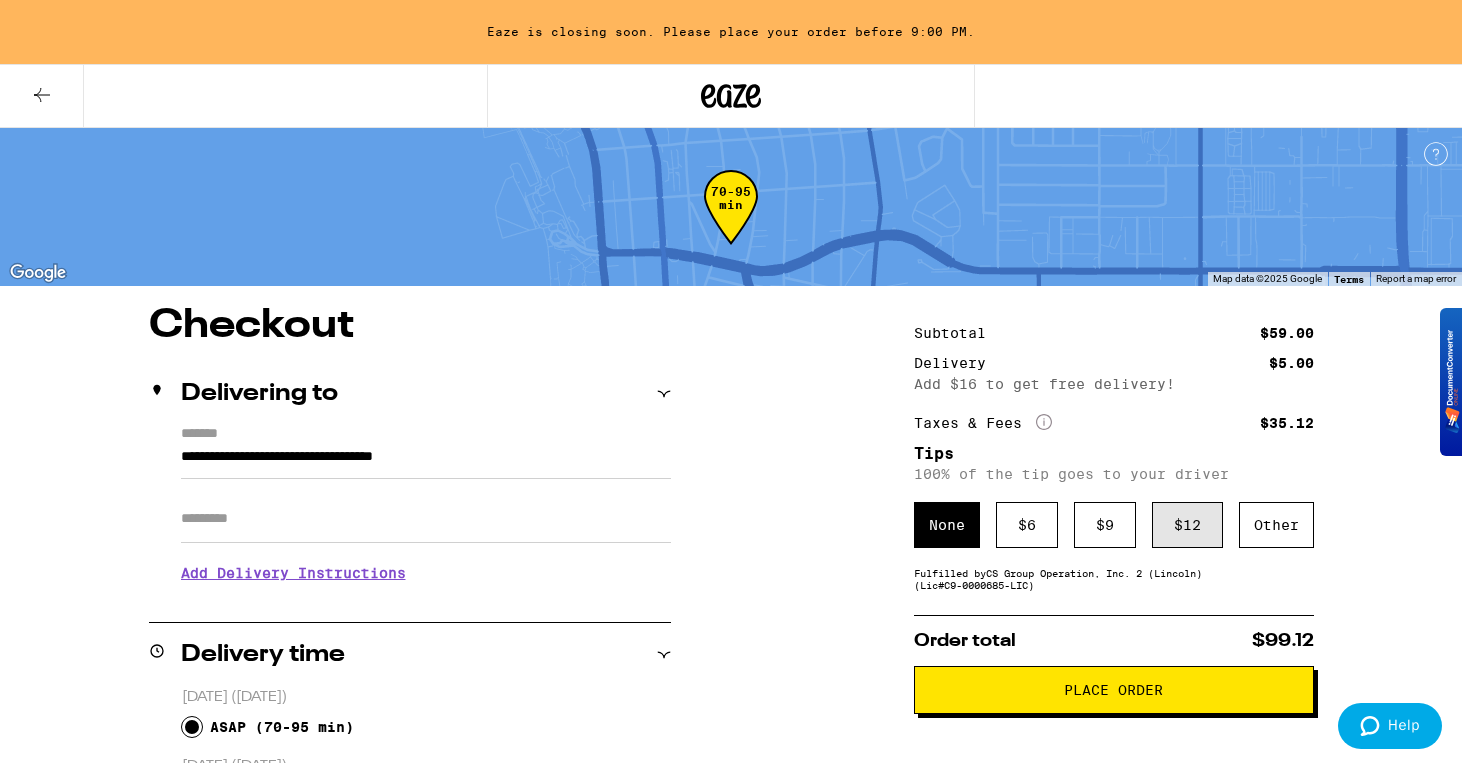 click on "$ 12" at bounding box center [1187, 525] 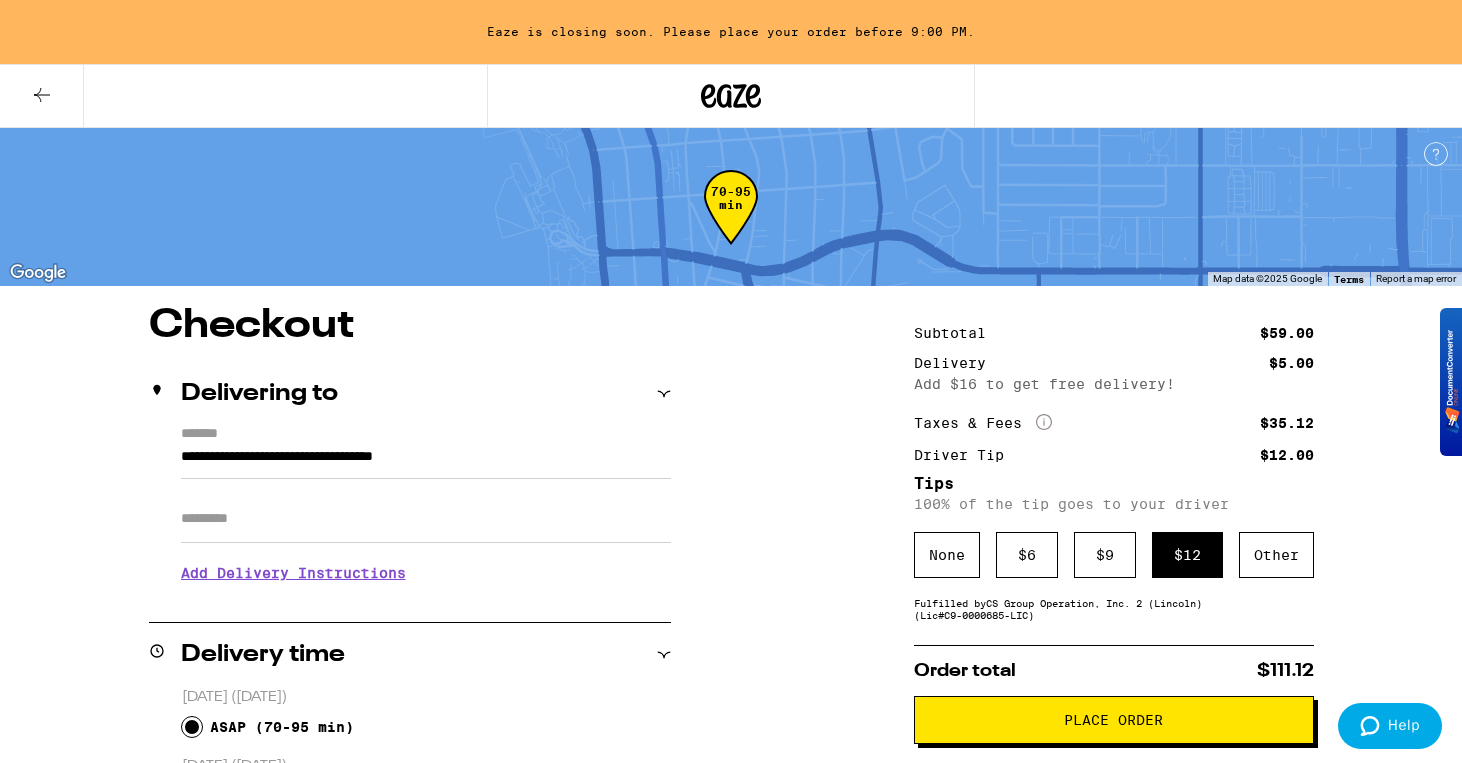 click on "**********" at bounding box center [731, 931] 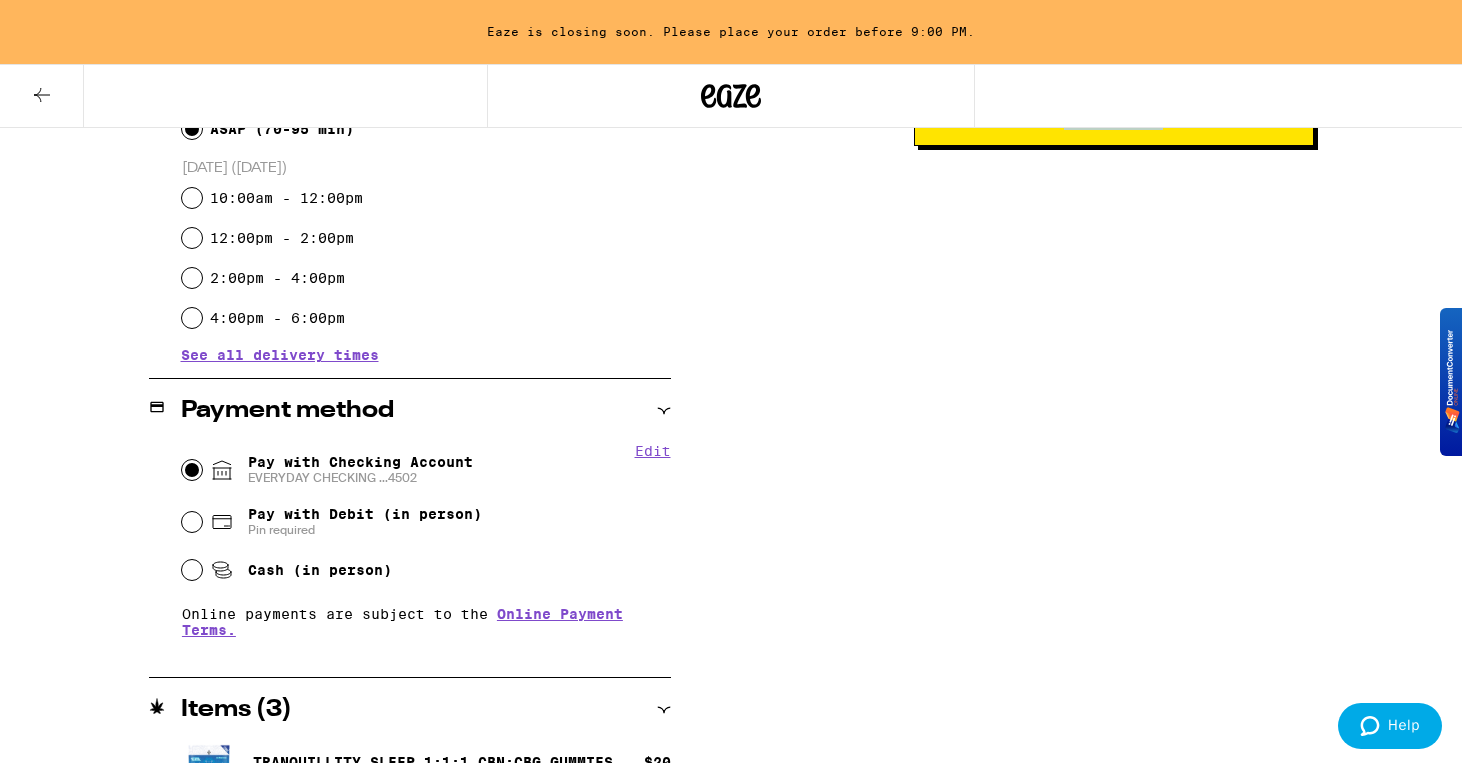 scroll, scrollTop: 794, scrollLeft: 0, axis: vertical 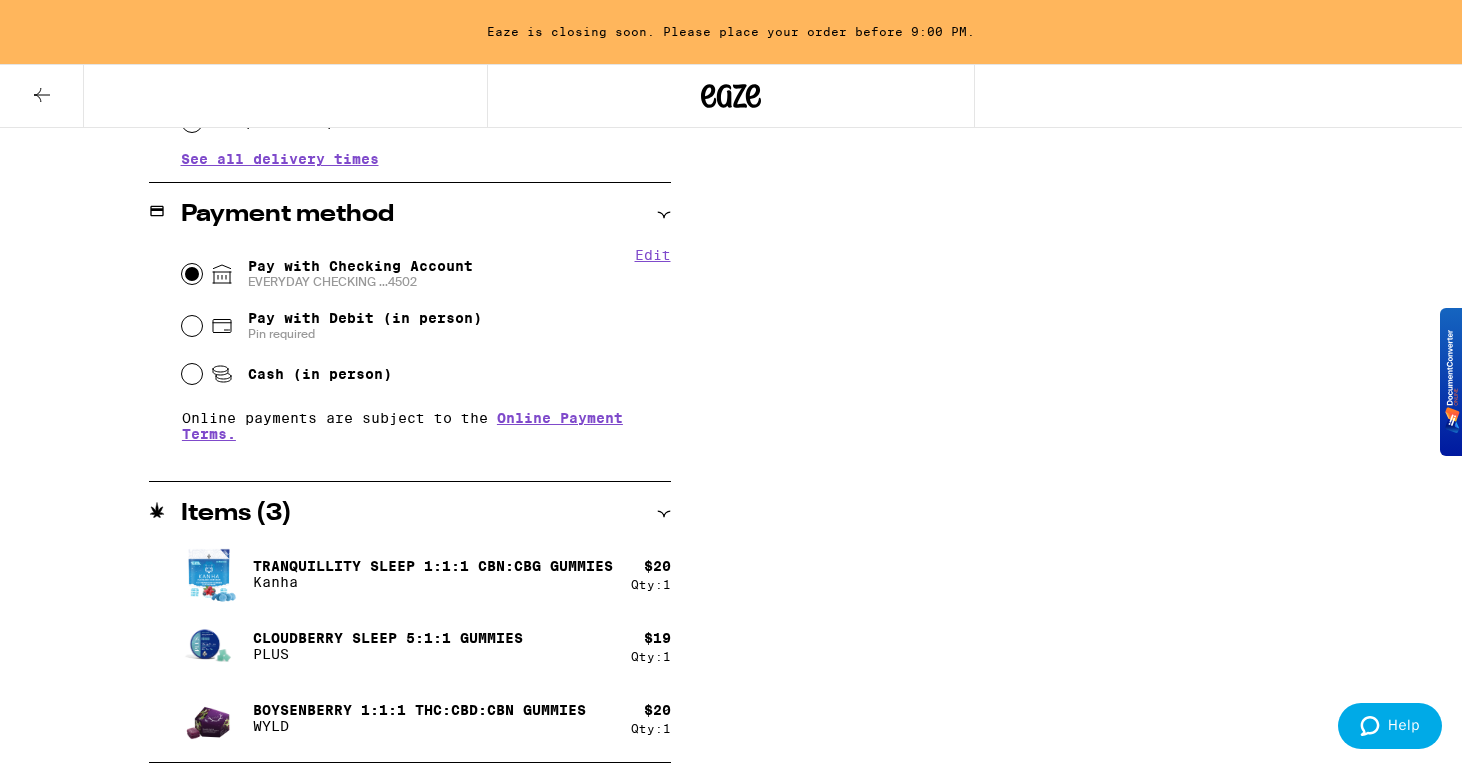 drag, startPoint x: 1361, startPoint y: 564, endPoint x: 1239, endPoint y: 441, distance: 173.2426 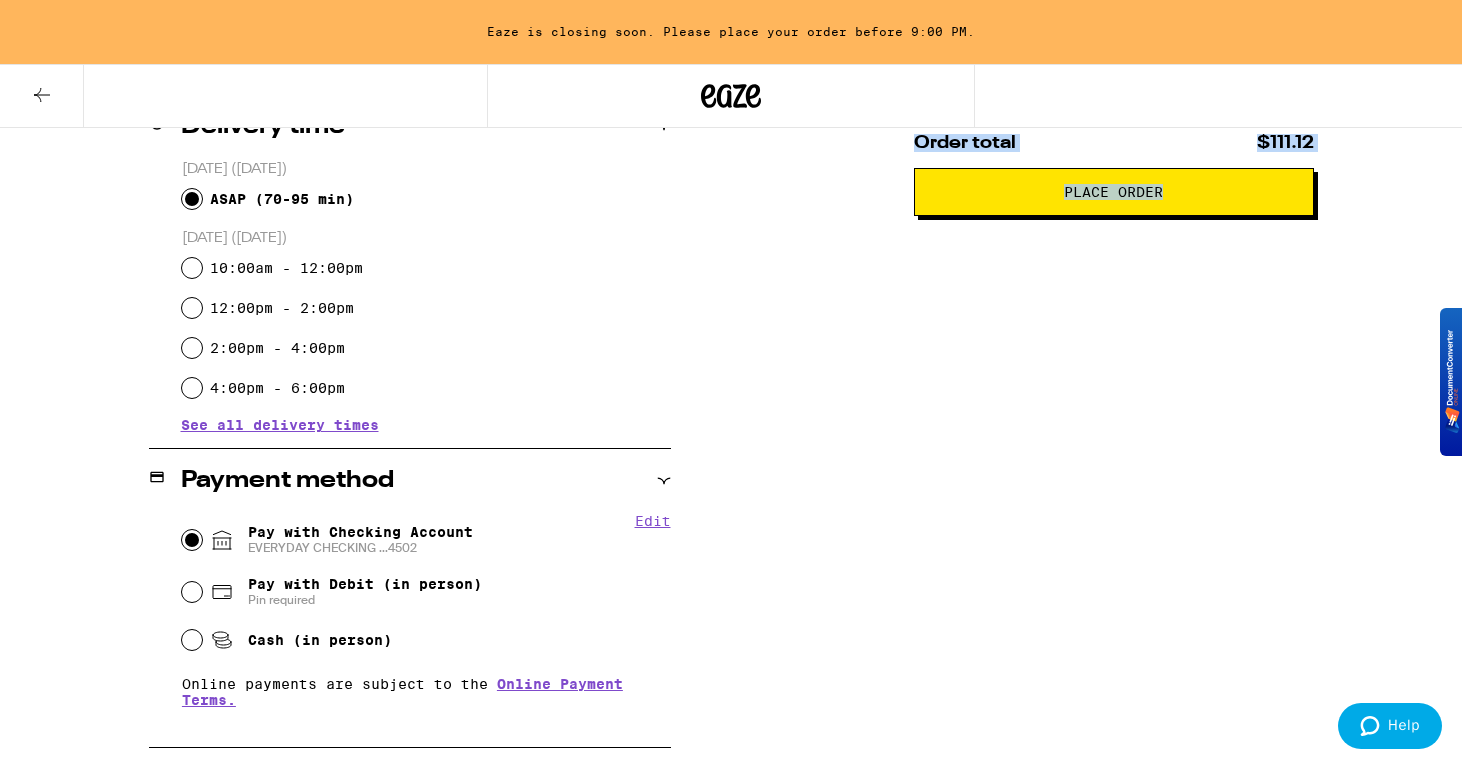 scroll, scrollTop: 0, scrollLeft: 0, axis: both 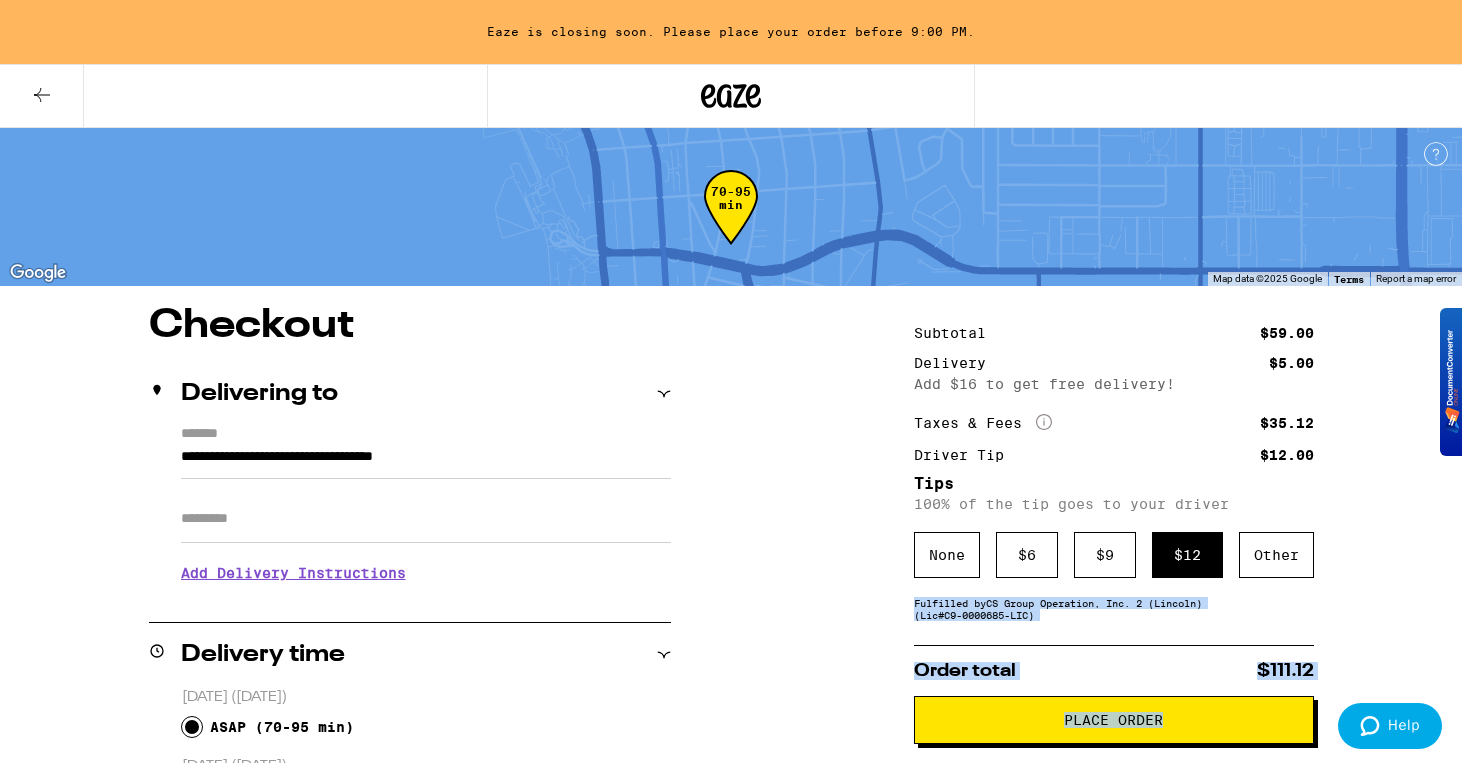 drag, startPoint x: 1142, startPoint y: 188, endPoint x: 1174, endPoint y: 598, distance: 411.2469 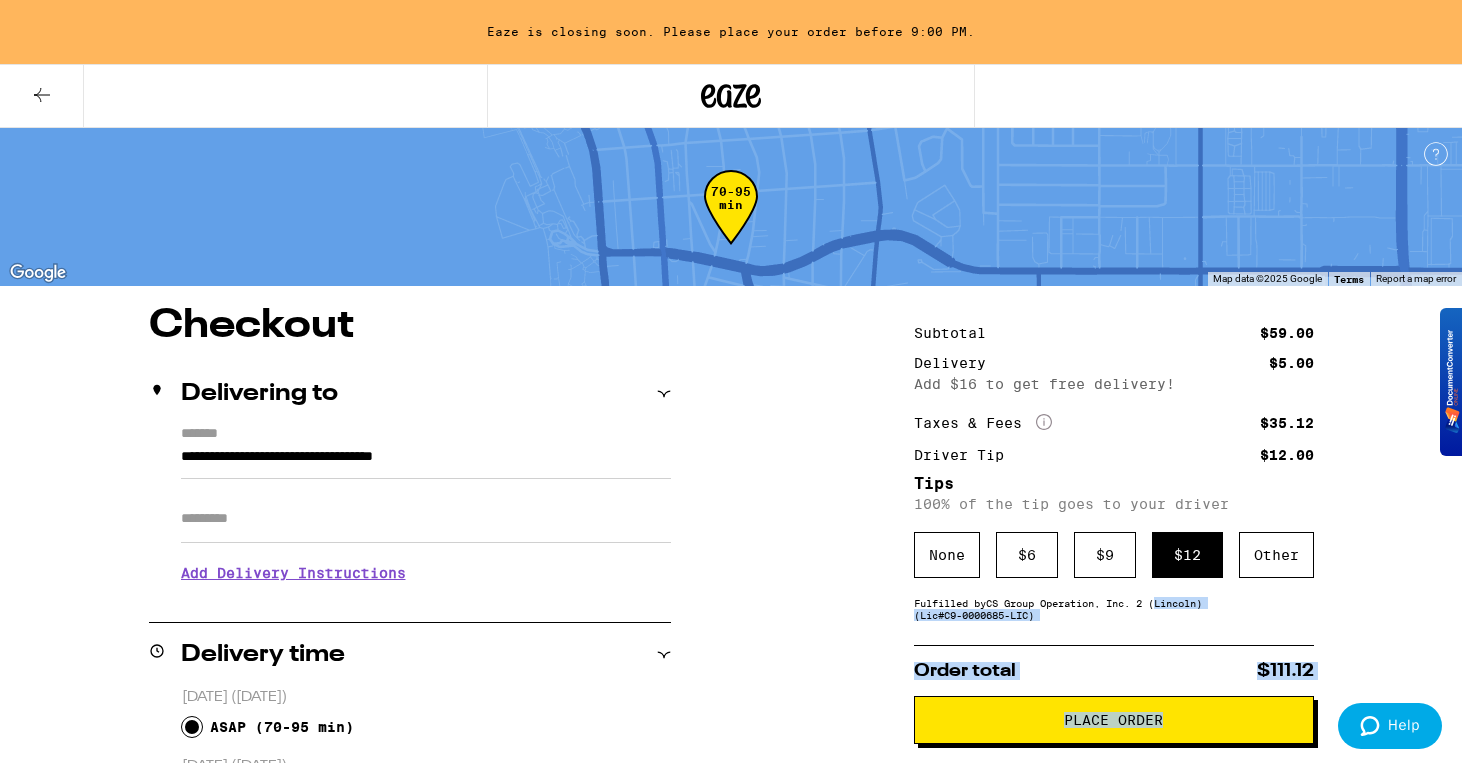 click on "Place Order" at bounding box center (1114, 720) 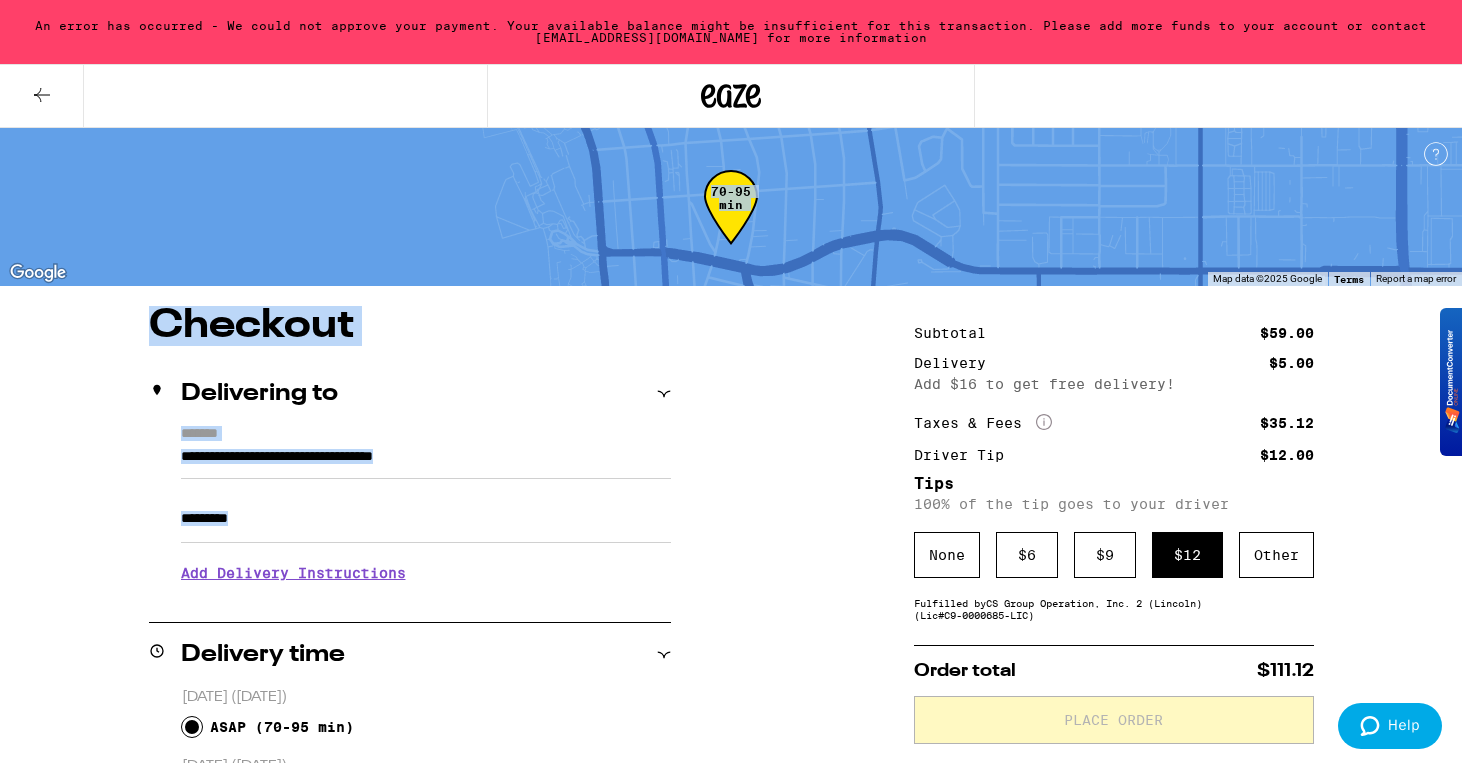 drag, startPoint x: 778, startPoint y: 570, endPoint x: 710, endPoint y: 79, distance: 495.6864 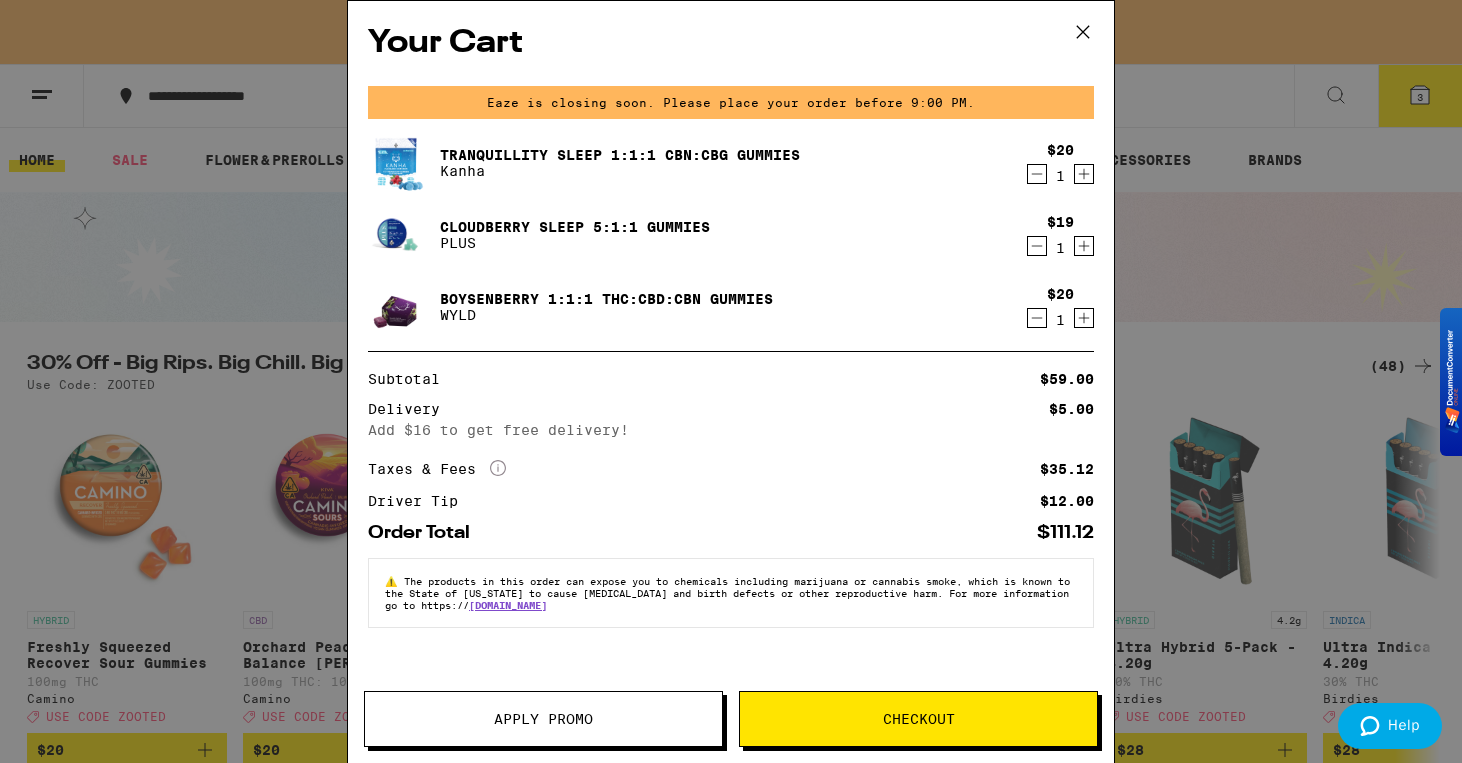 click 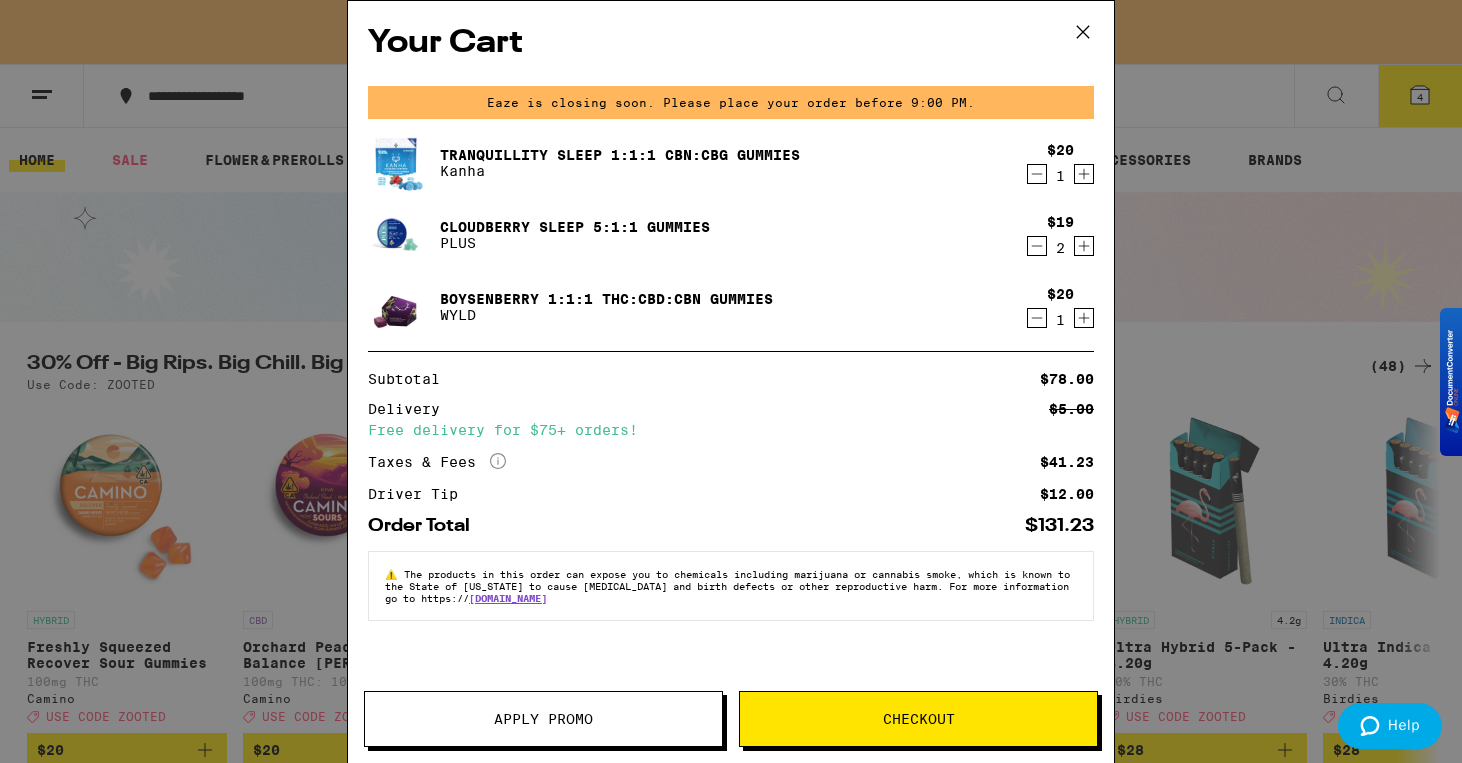 click 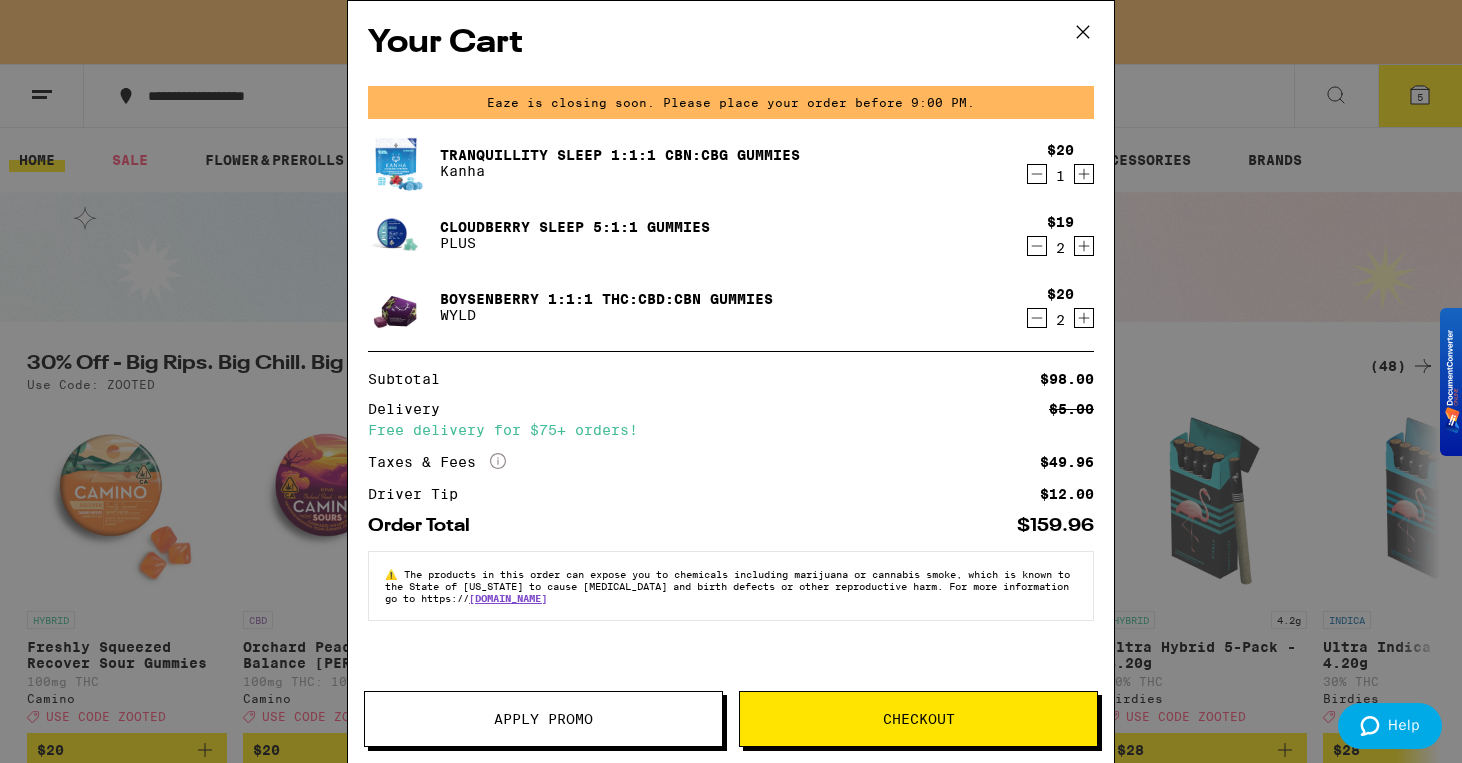 click on "Apply Promo" at bounding box center [543, 719] 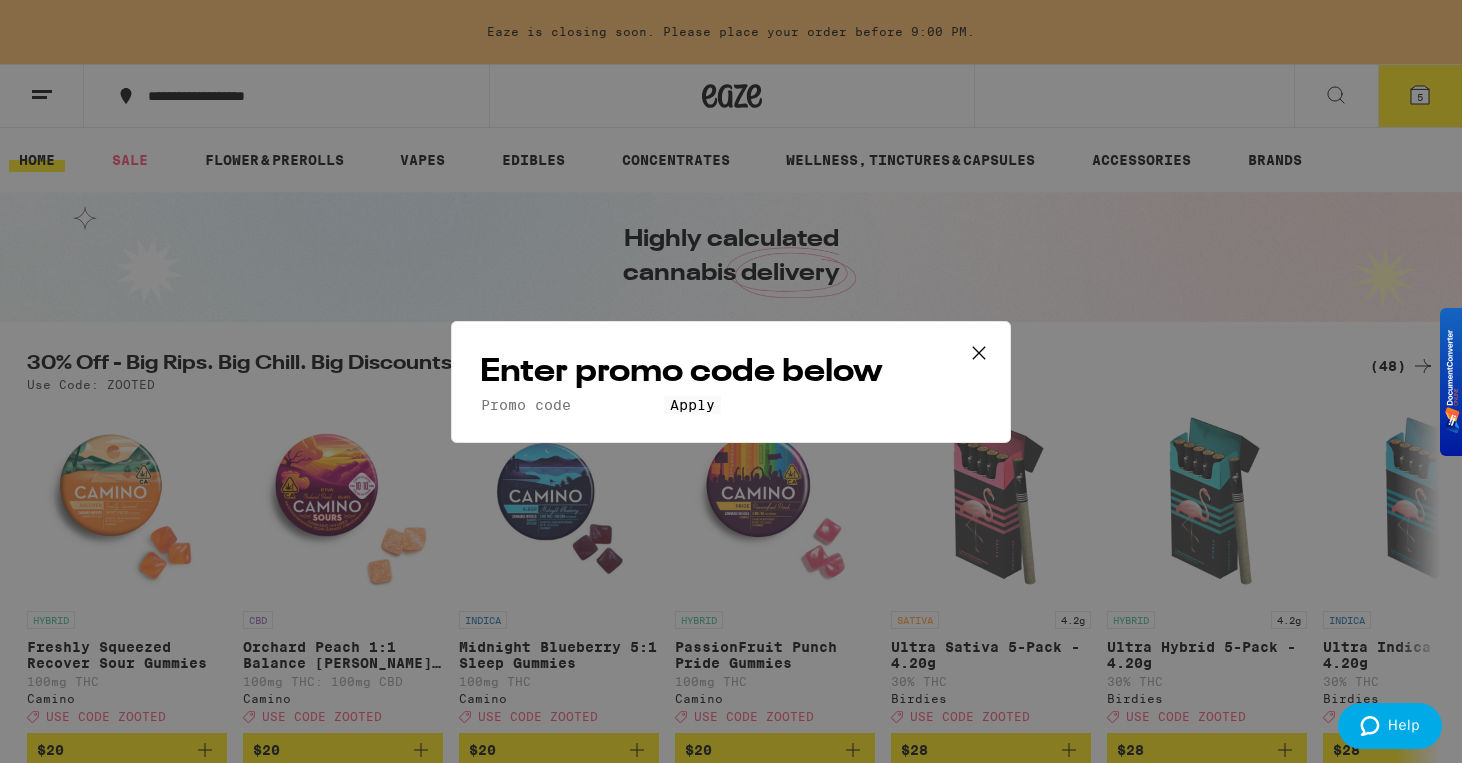 scroll, scrollTop: 0, scrollLeft: 0, axis: both 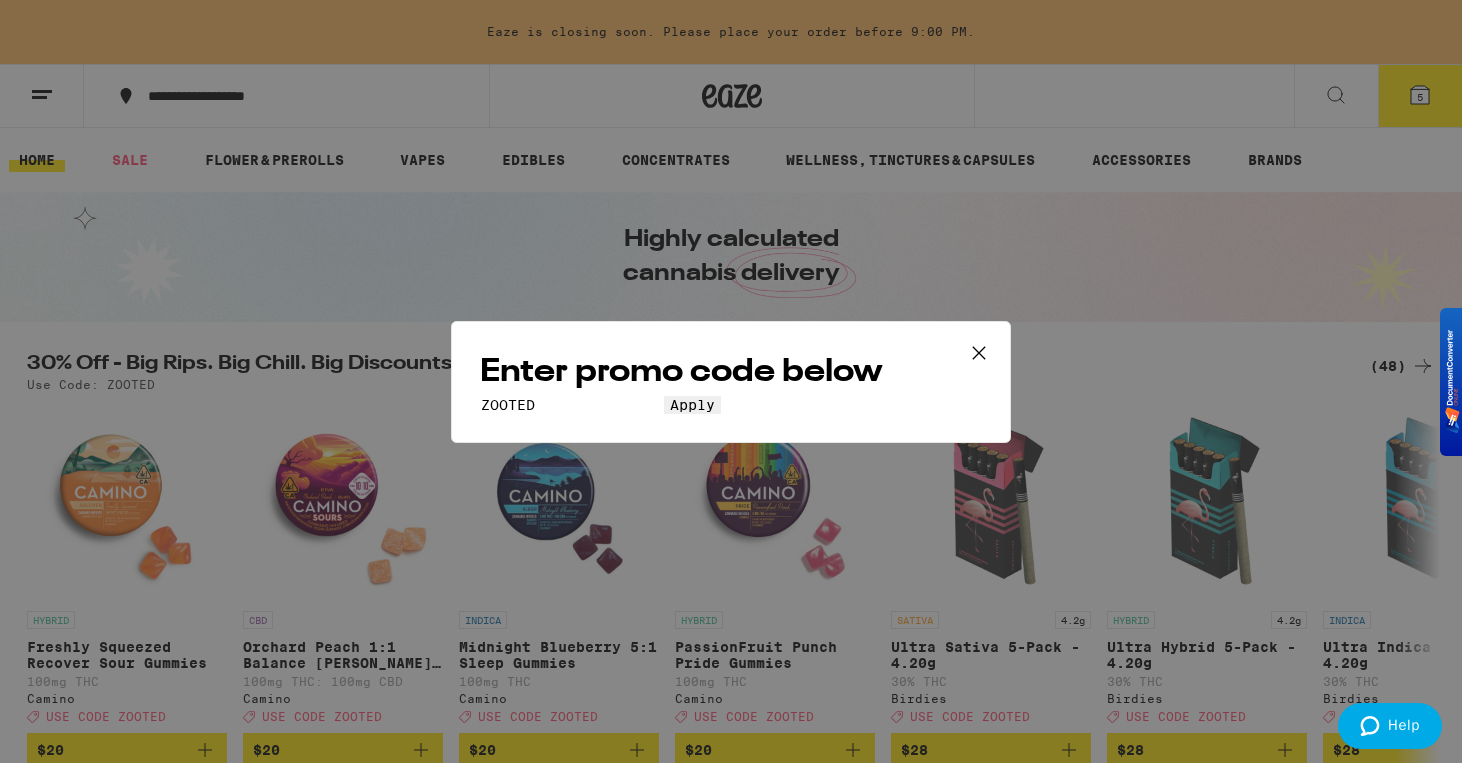 type on "ZOOTED" 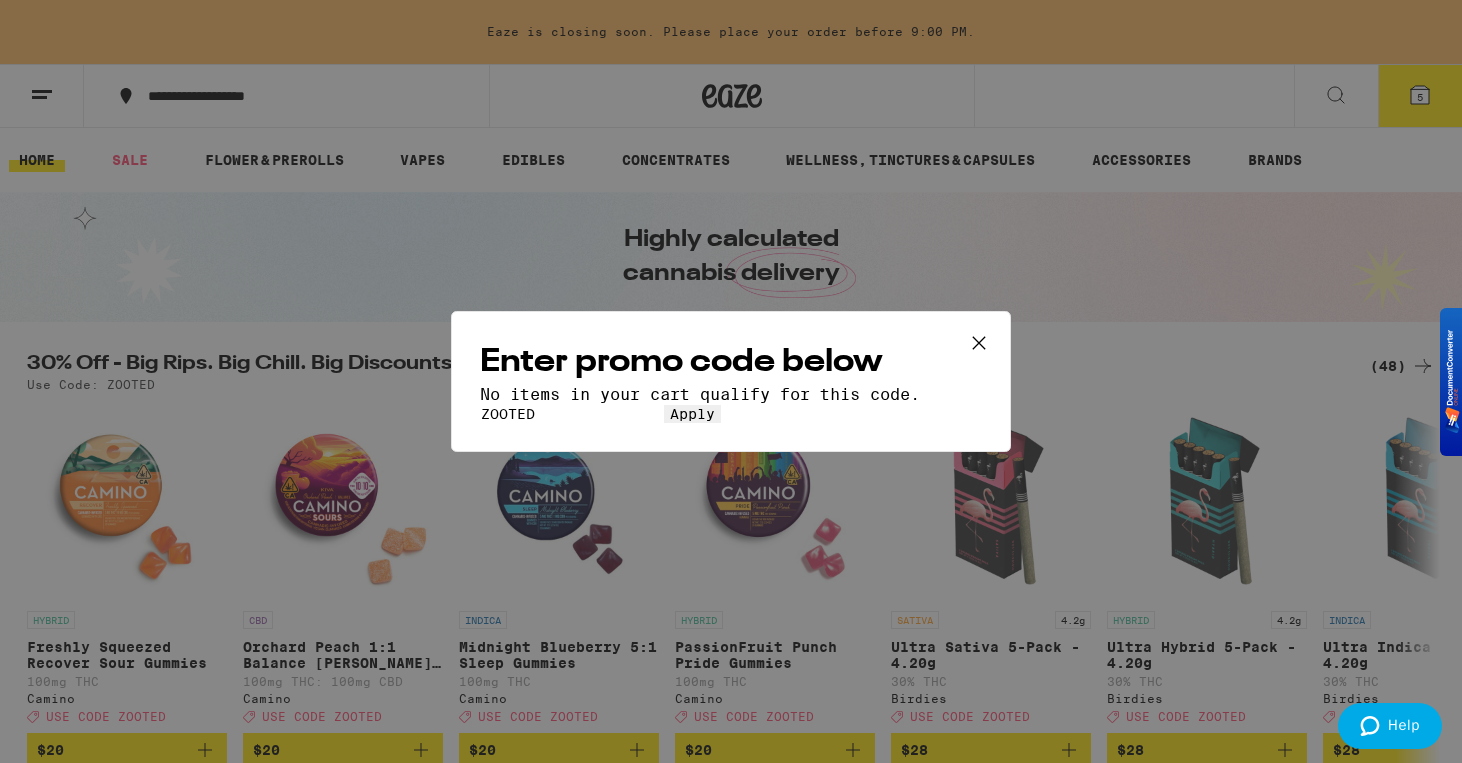click 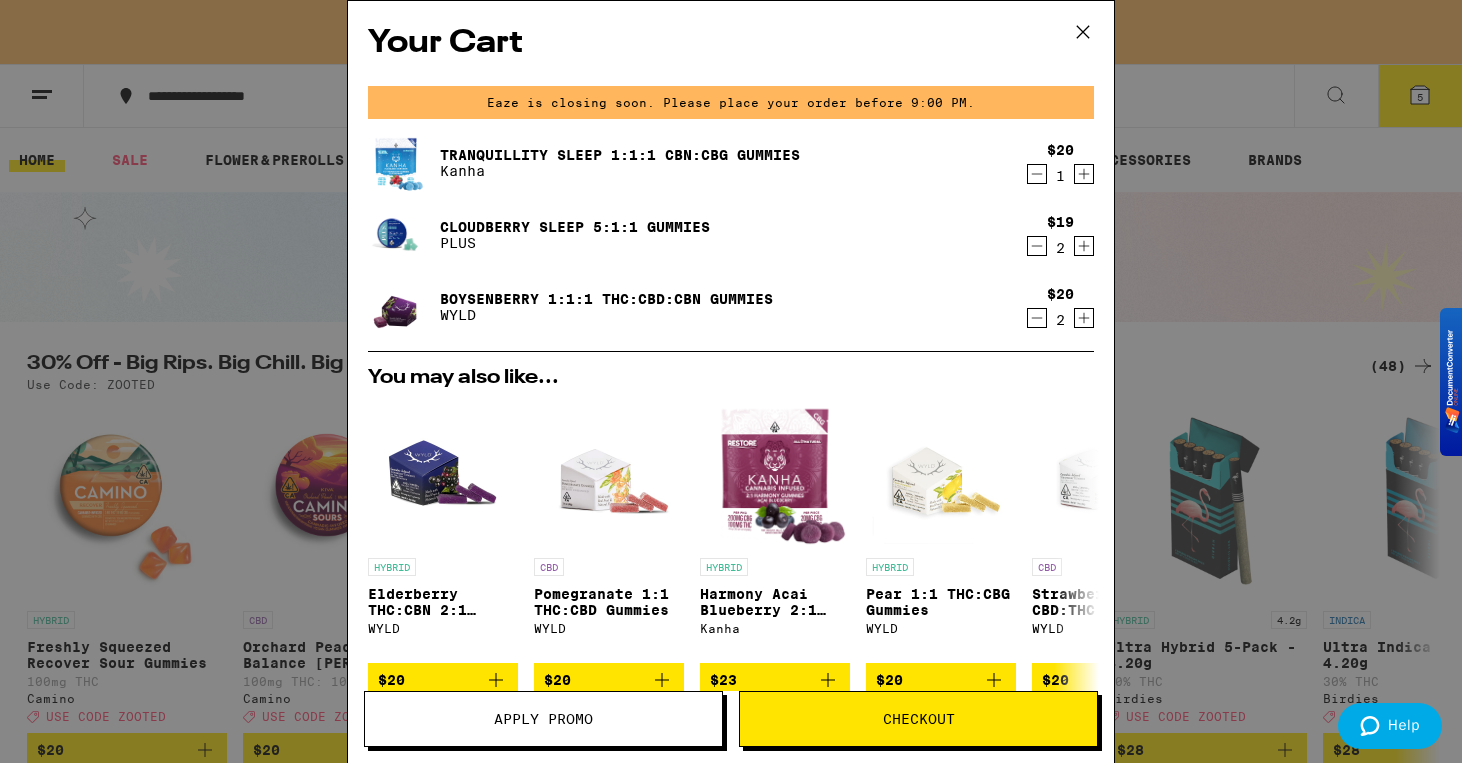 click on "Checkout" at bounding box center [919, 719] 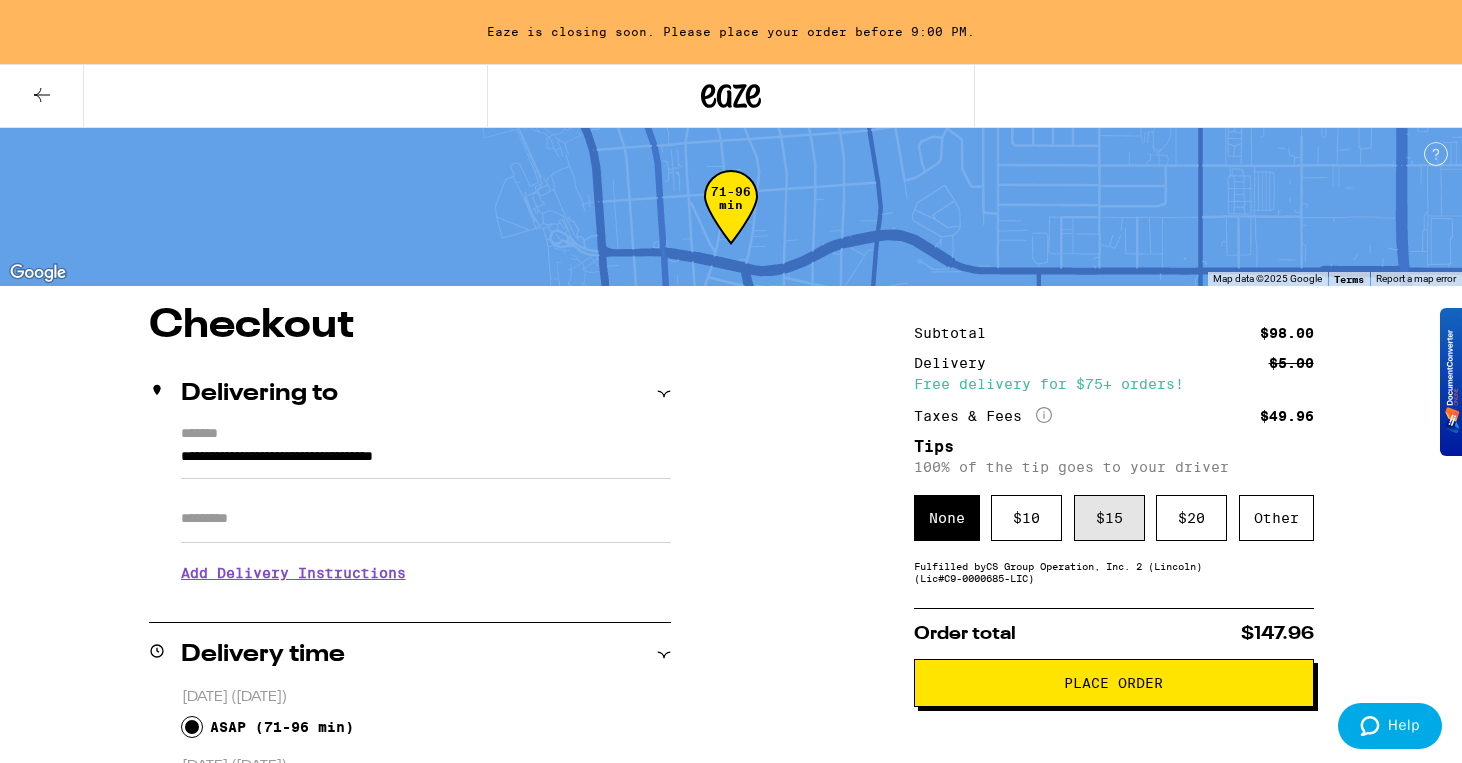 click on "$ 15" at bounding box center [1109, 518] 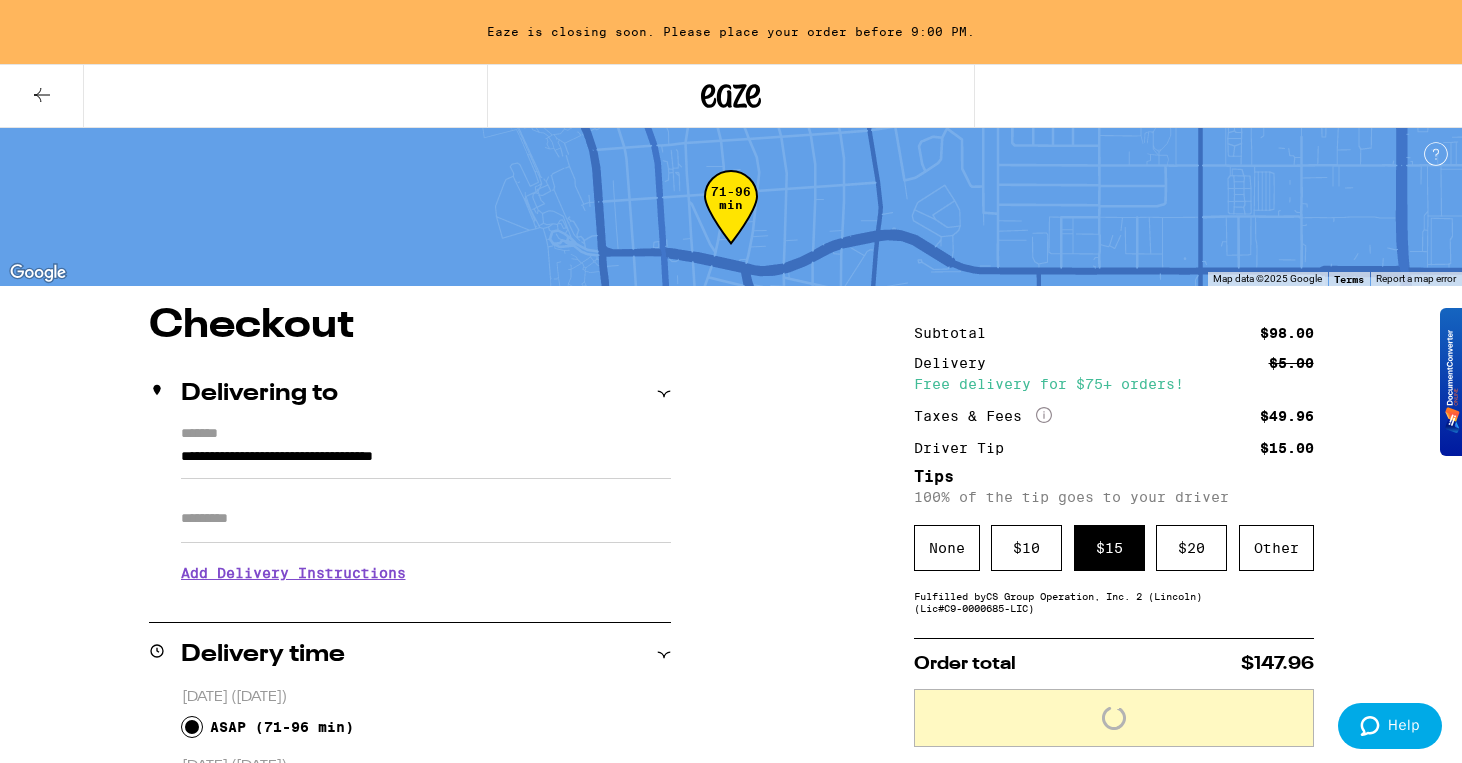 scroll, scrollTop: 648, scrollLeft: 0, axis: vertical 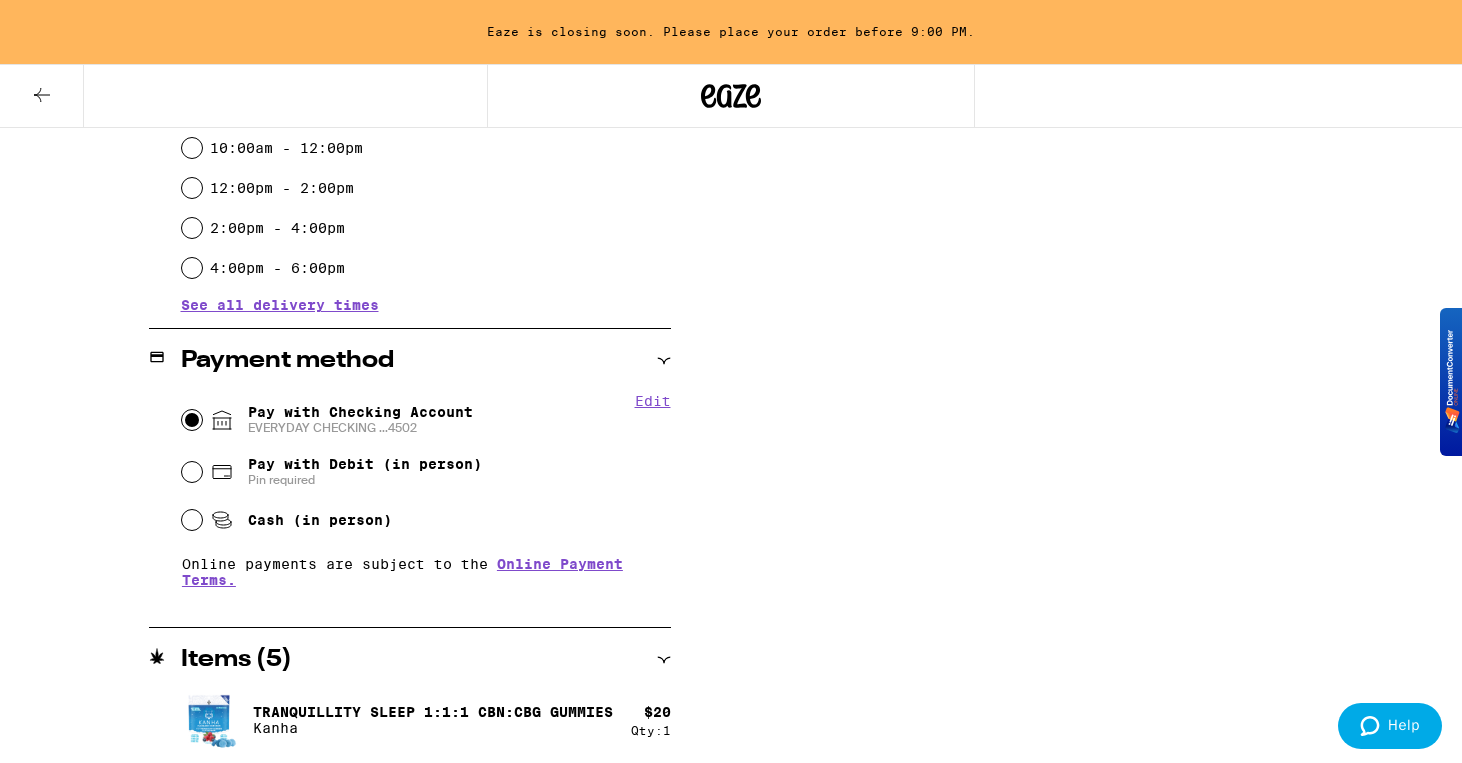drag, startPoint x: 1337, startPoint y: 572, endPoint x: 1253, endPoint y: 492, distance: 116 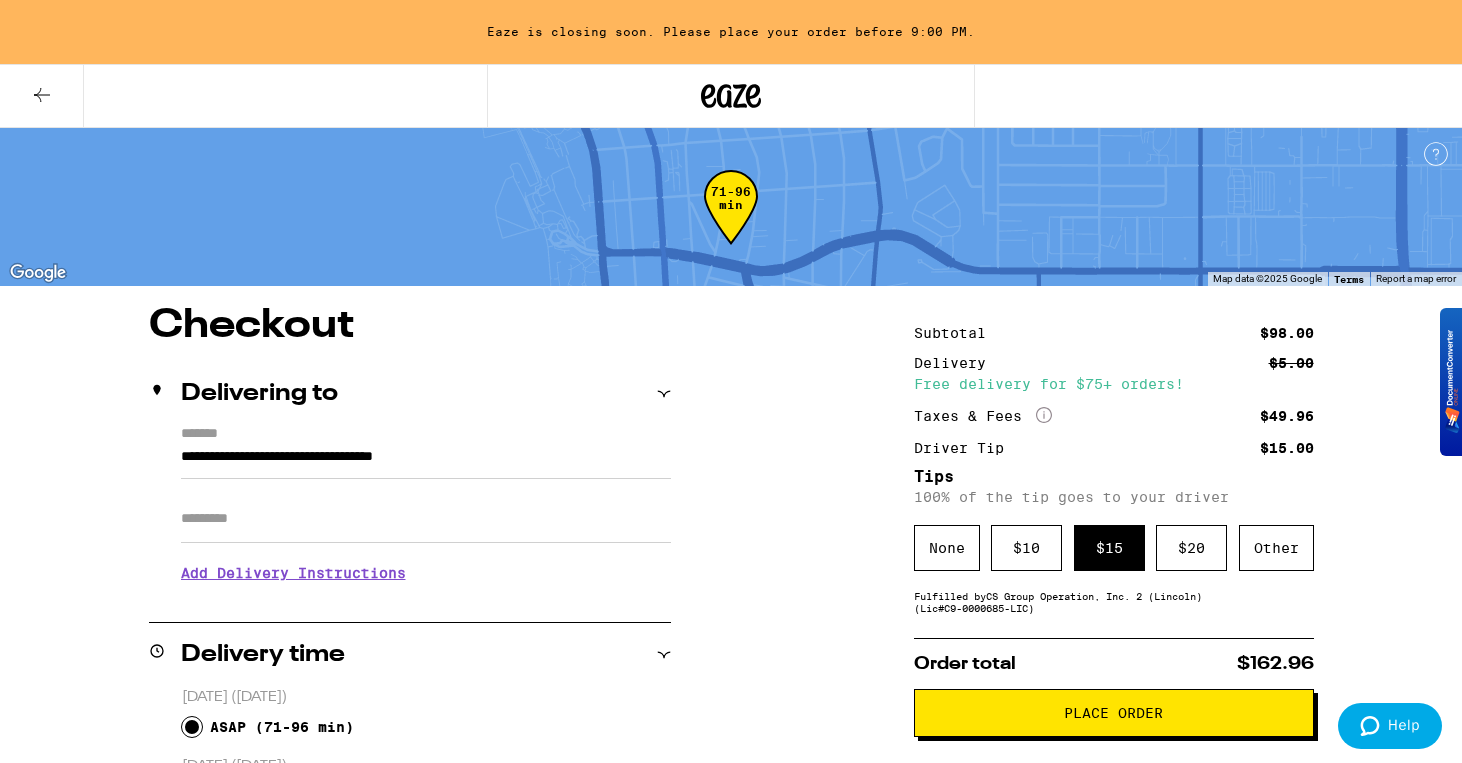 drag, startPoint x: 1246, startPoint y: 491, endPoint x: 1138, endPoint y: 37, distance: 466.66904 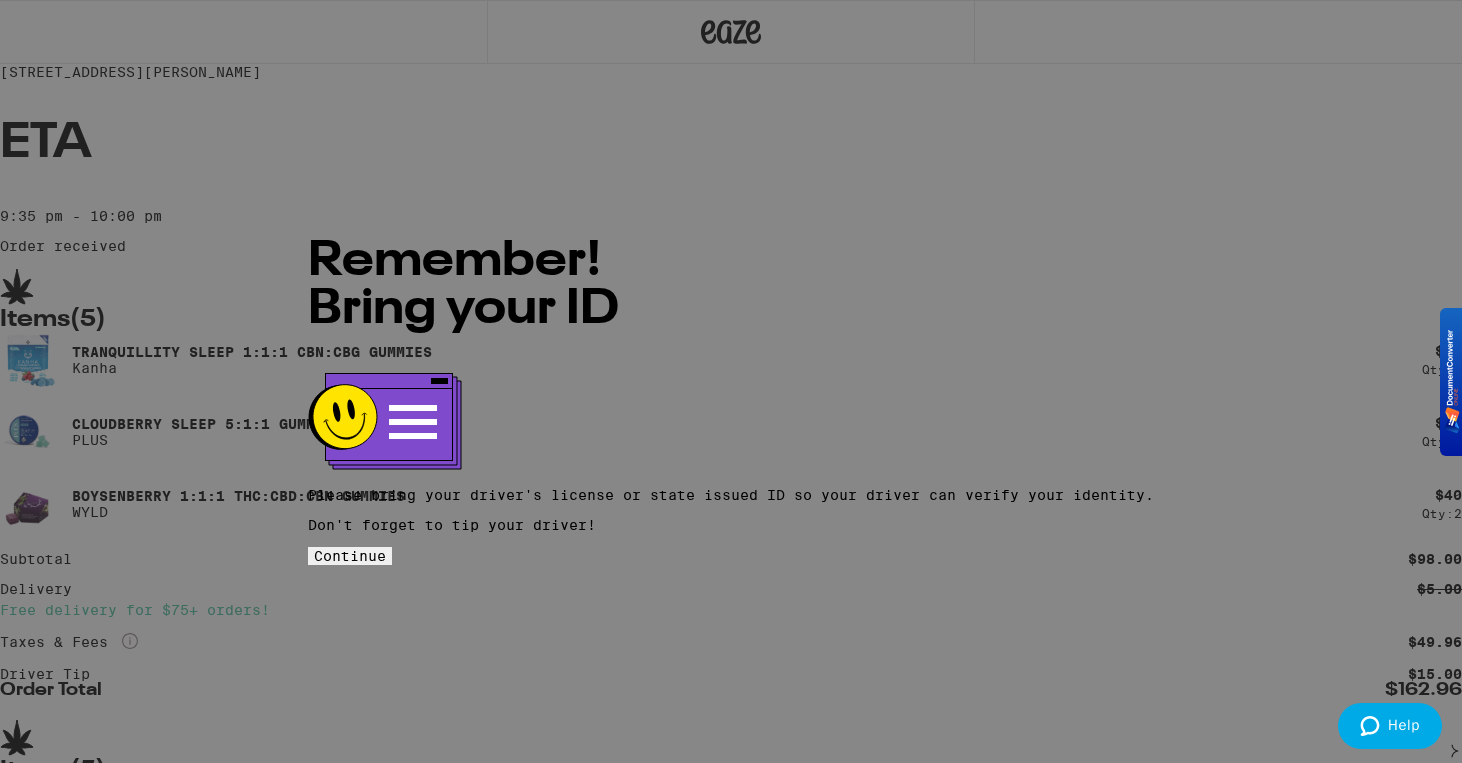 click on "Continue" at bounding box center (350, 556) 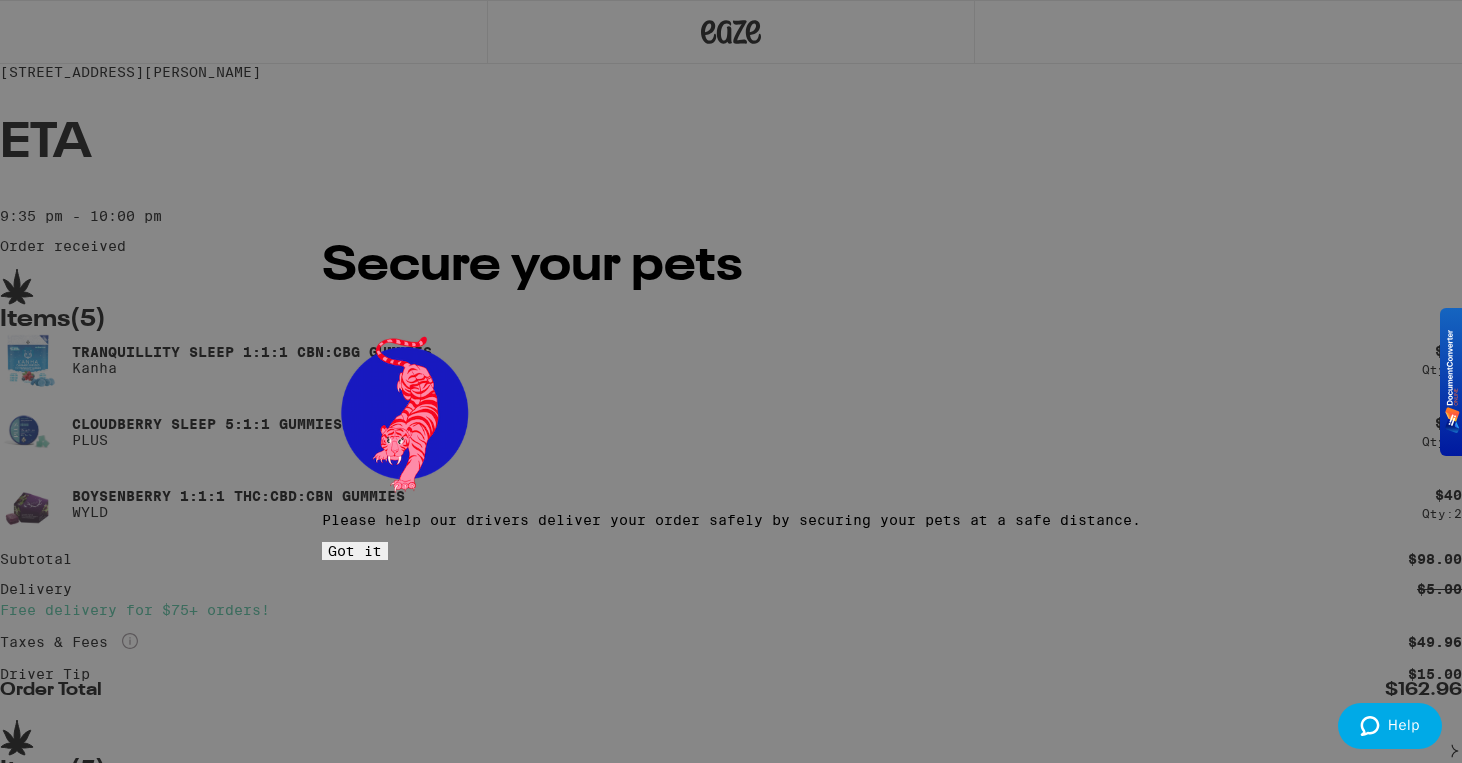 click on "Got it" at bounding box center (355, 551) 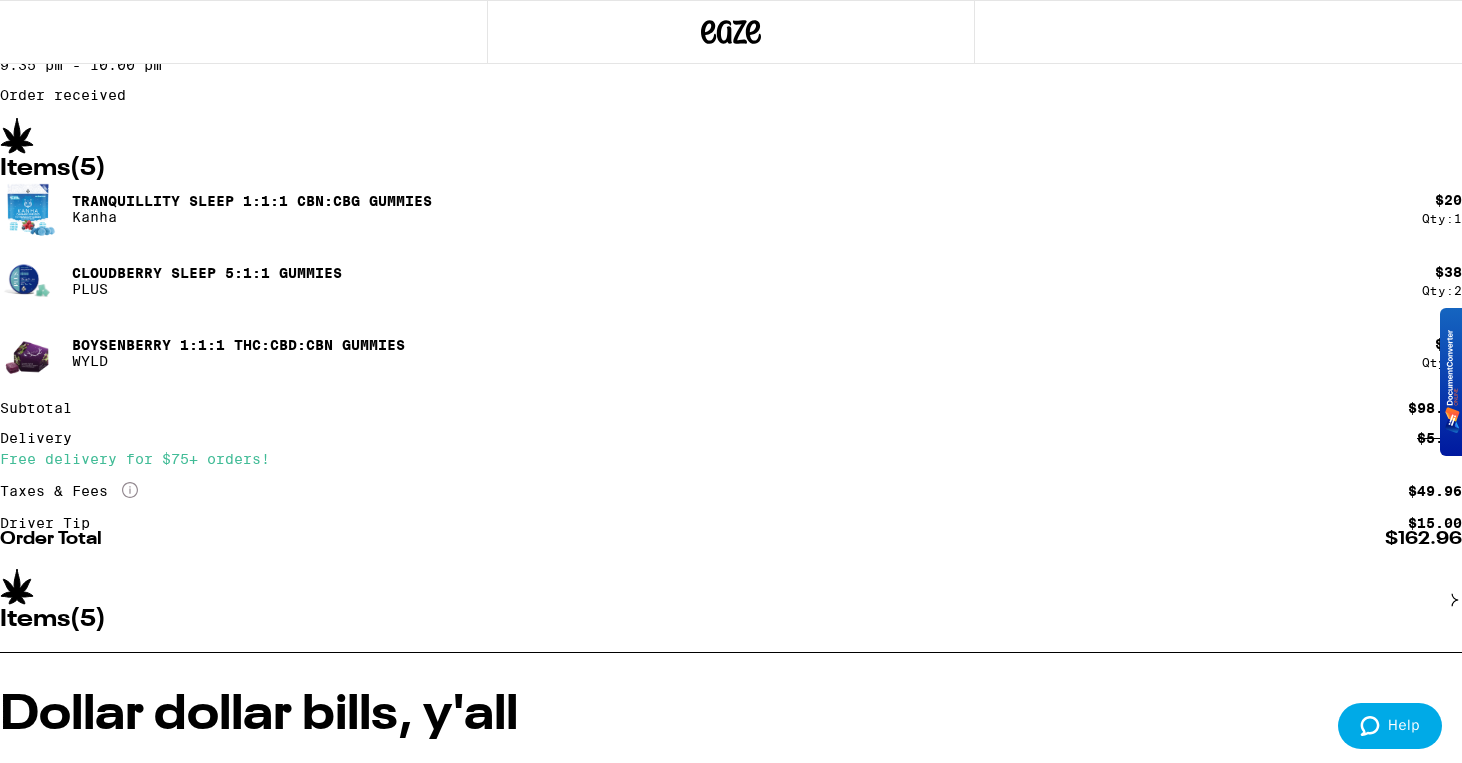 scroll, scrollTop: 343, scrollLeft: 0, axis: vertical 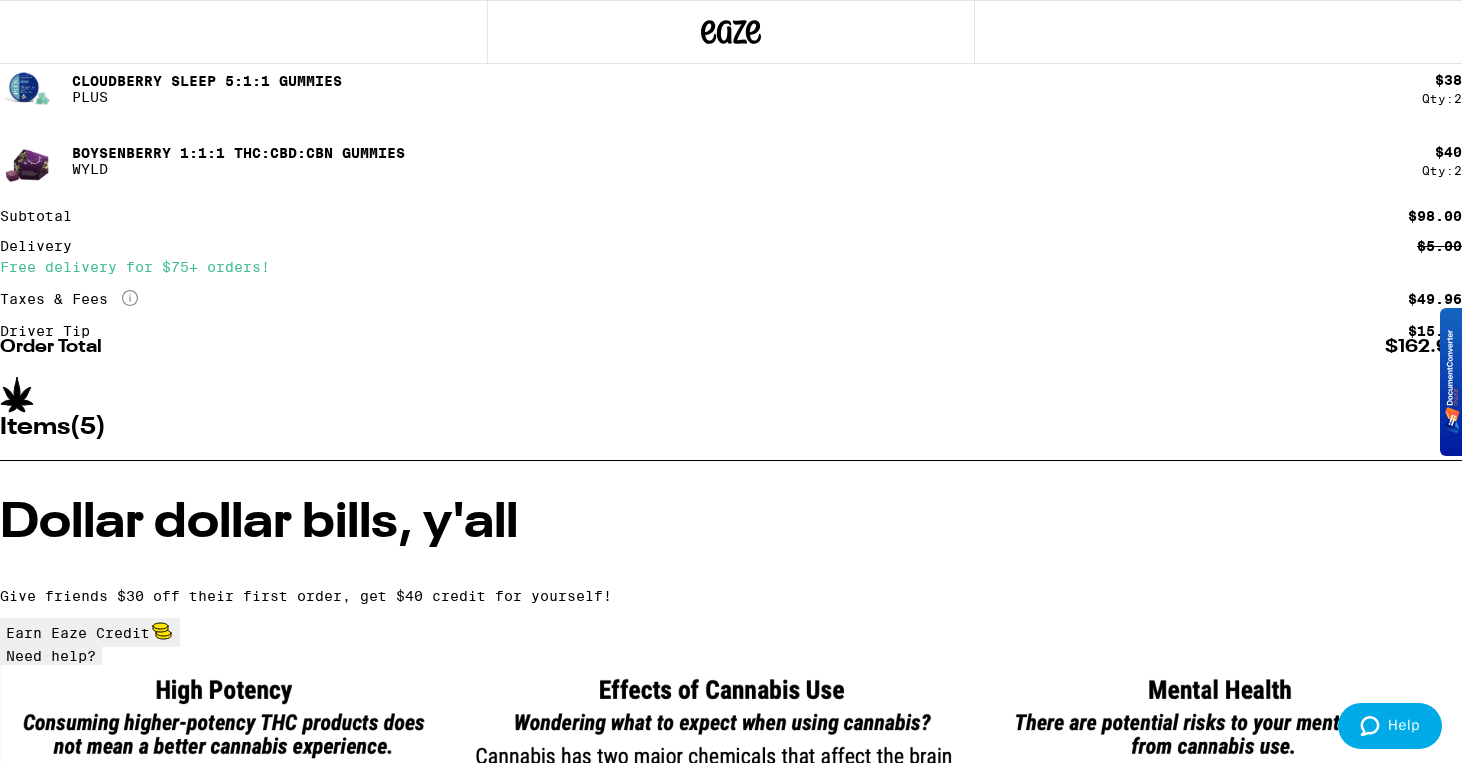 drag, startPoint x: 671, startPoint y: 494, endPoint x: 680, endPoint y: 265, distance: 229.17679 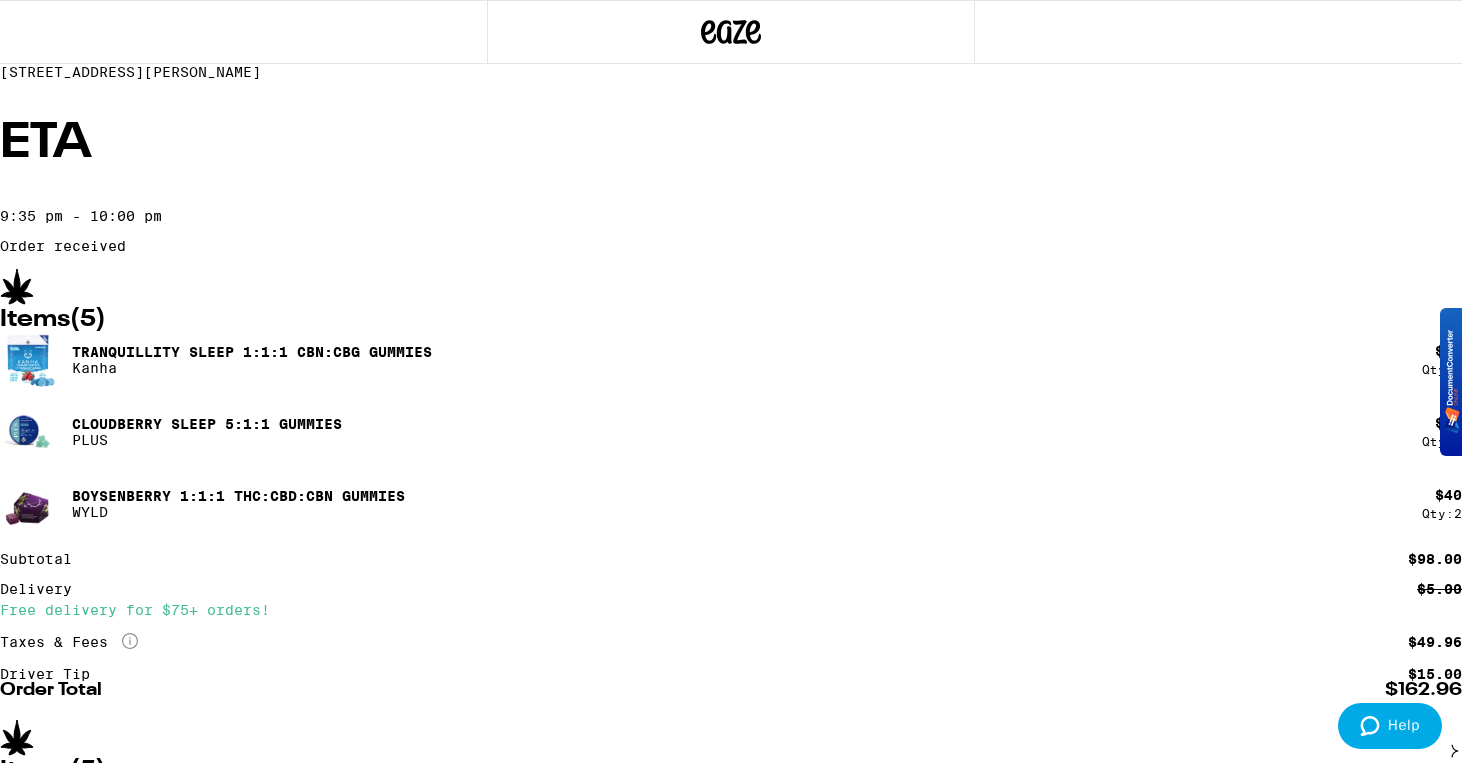 drag, startPoint x: 812, startPoint y: 694, endPoint x: 642, endPoint y: -118, distance: 829.60474 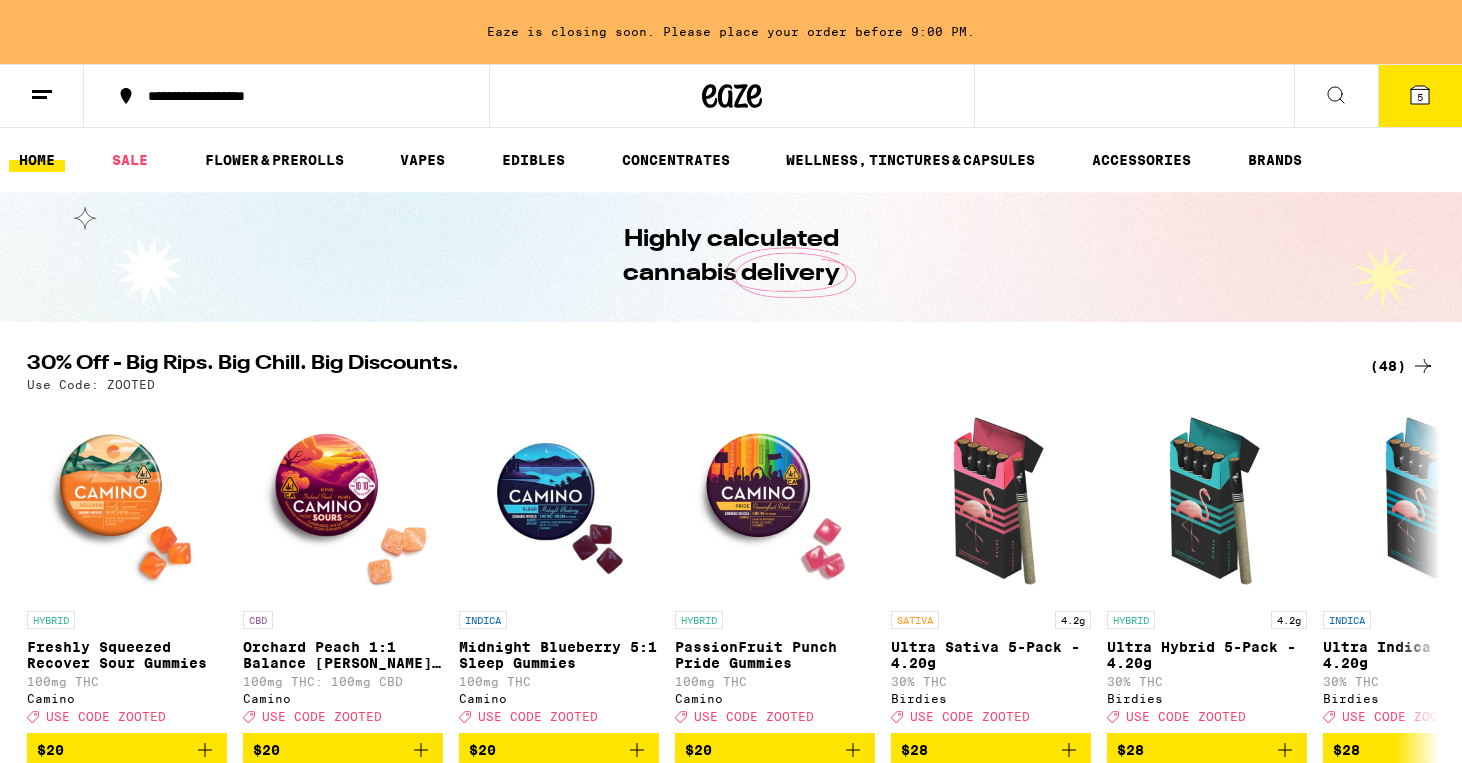 scroll, scrollTop: 0, scrollLeft: 0, axis: both 